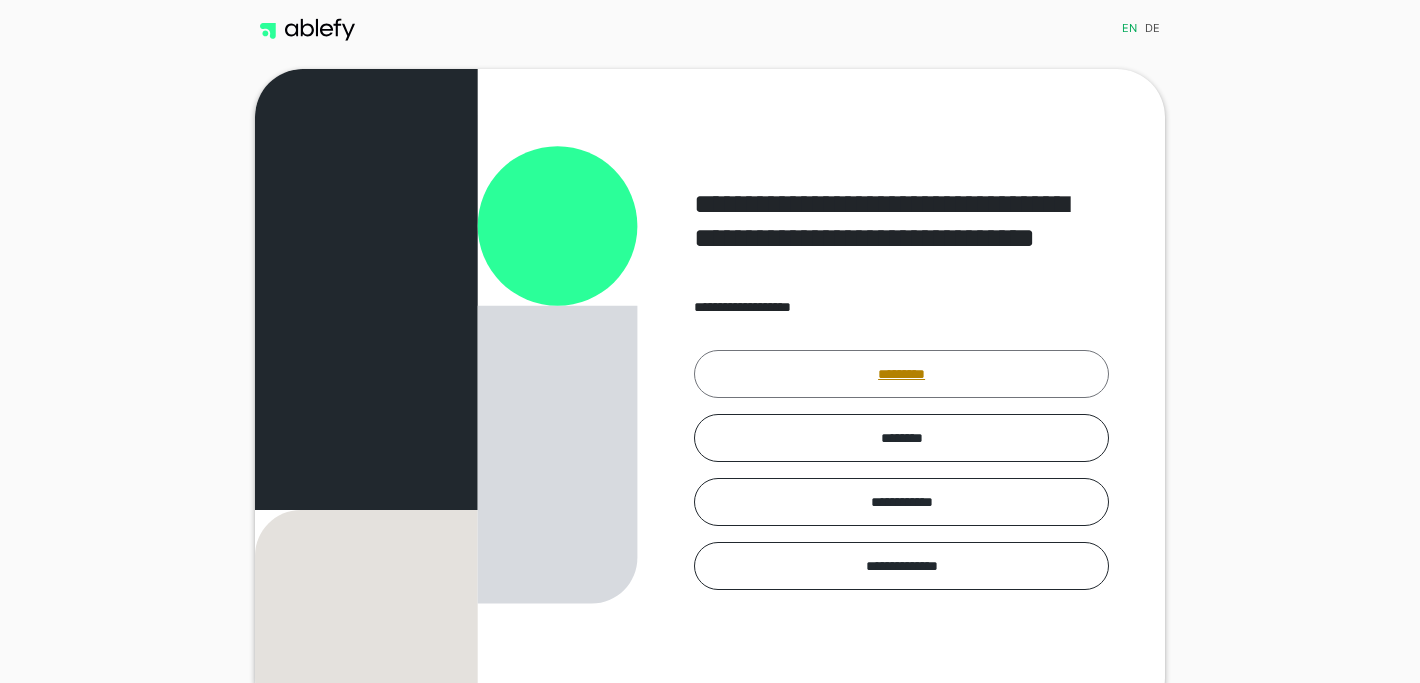 scroll, scrollTop: 0, scrollLeft: 0, axis: both 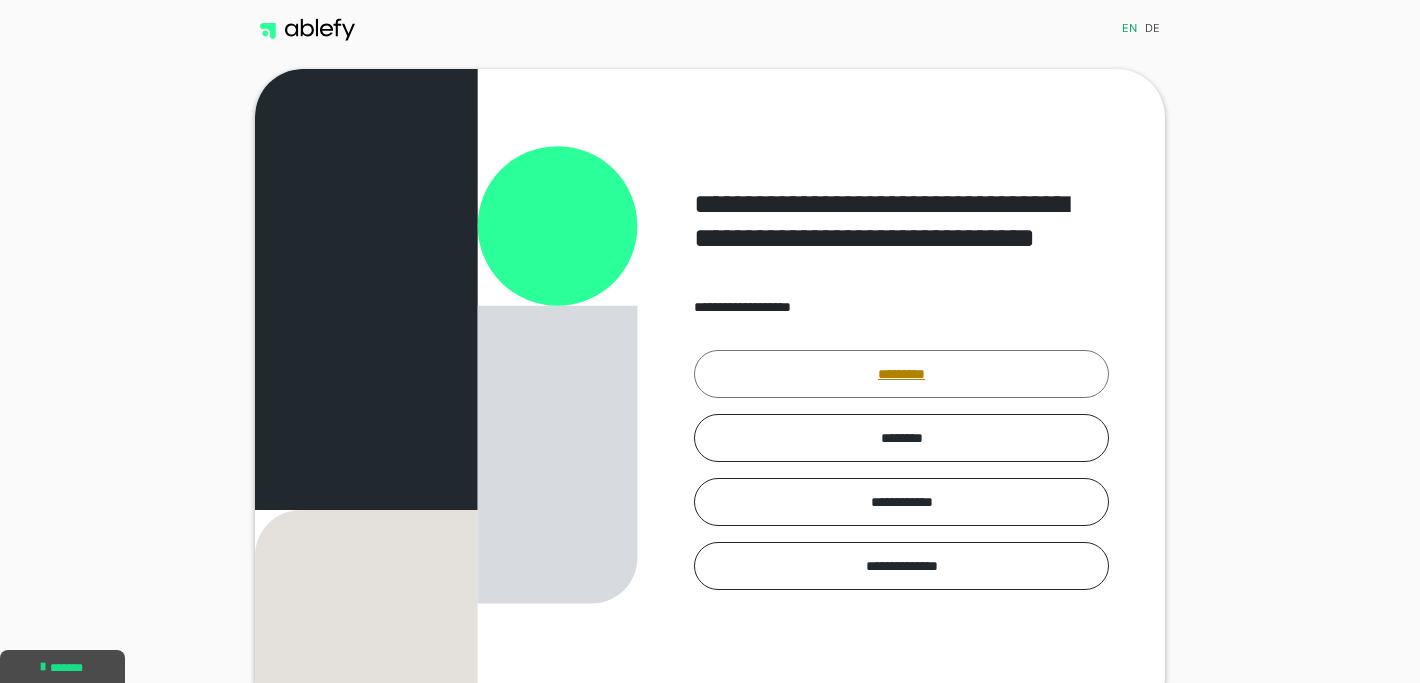 click on "*********" at bounding box center (901, 374) 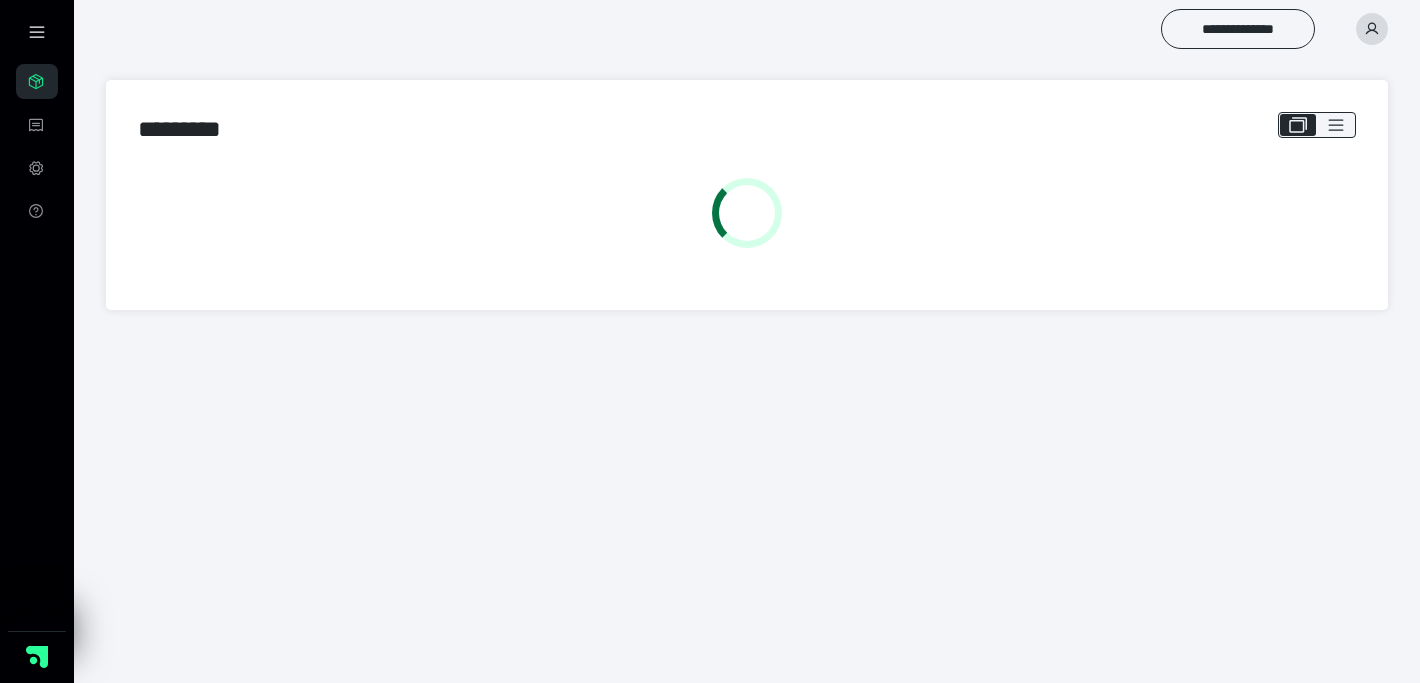 scroll, scrollTop: 0, scrollLeft: 0, axis: both 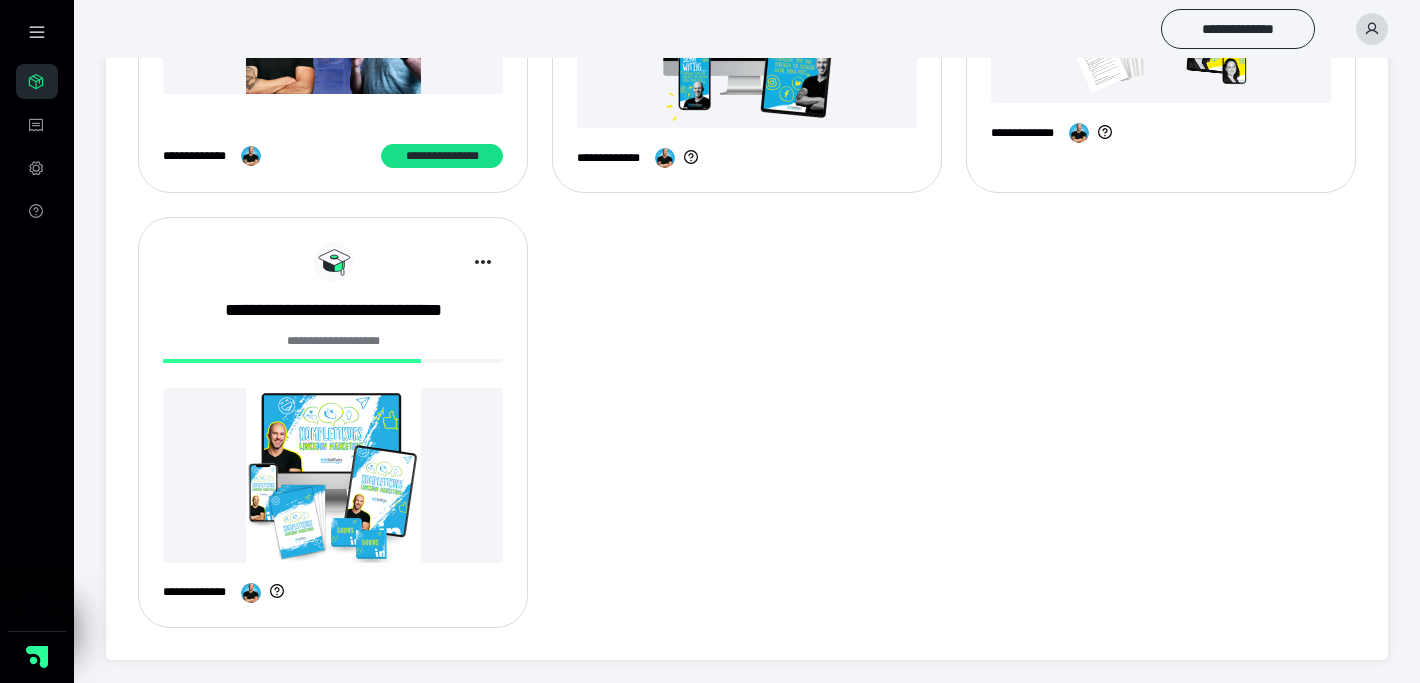 click at bounding box center (333, 475) 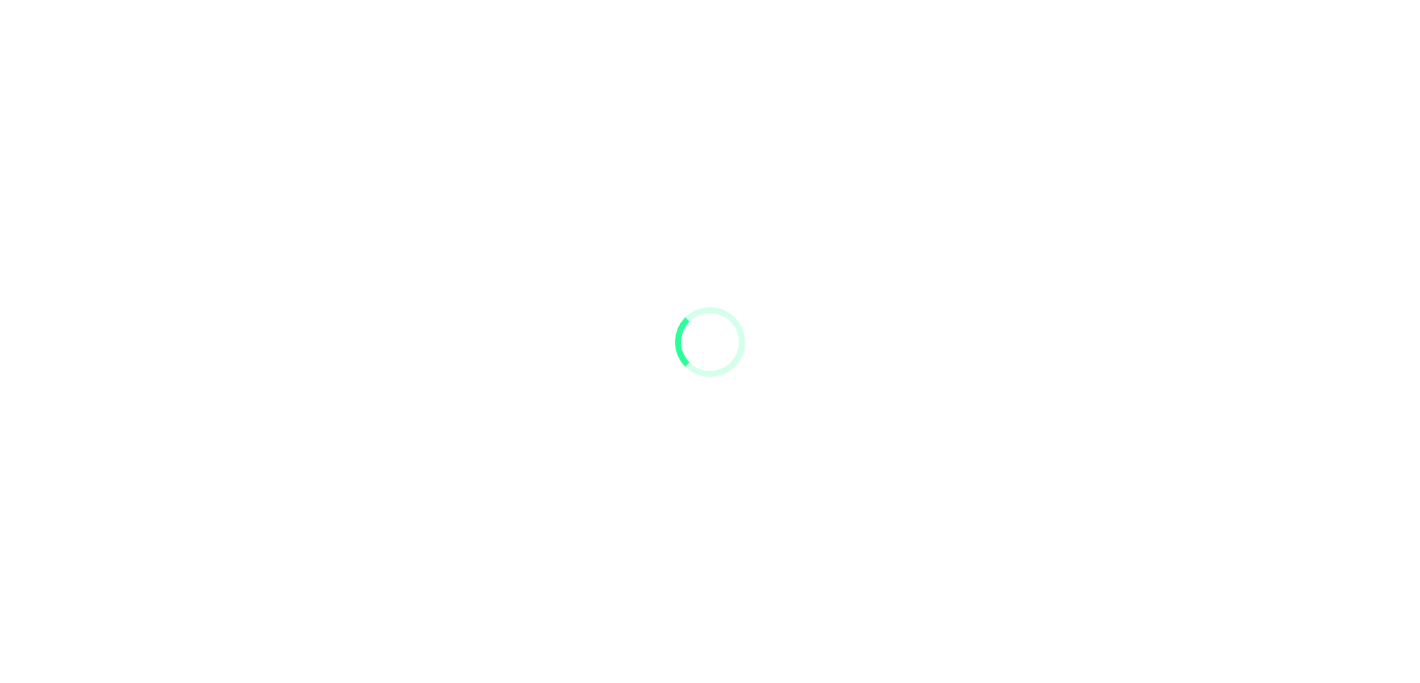 scroll, scrollTop: 0, scrollLeft: 0, axis: both 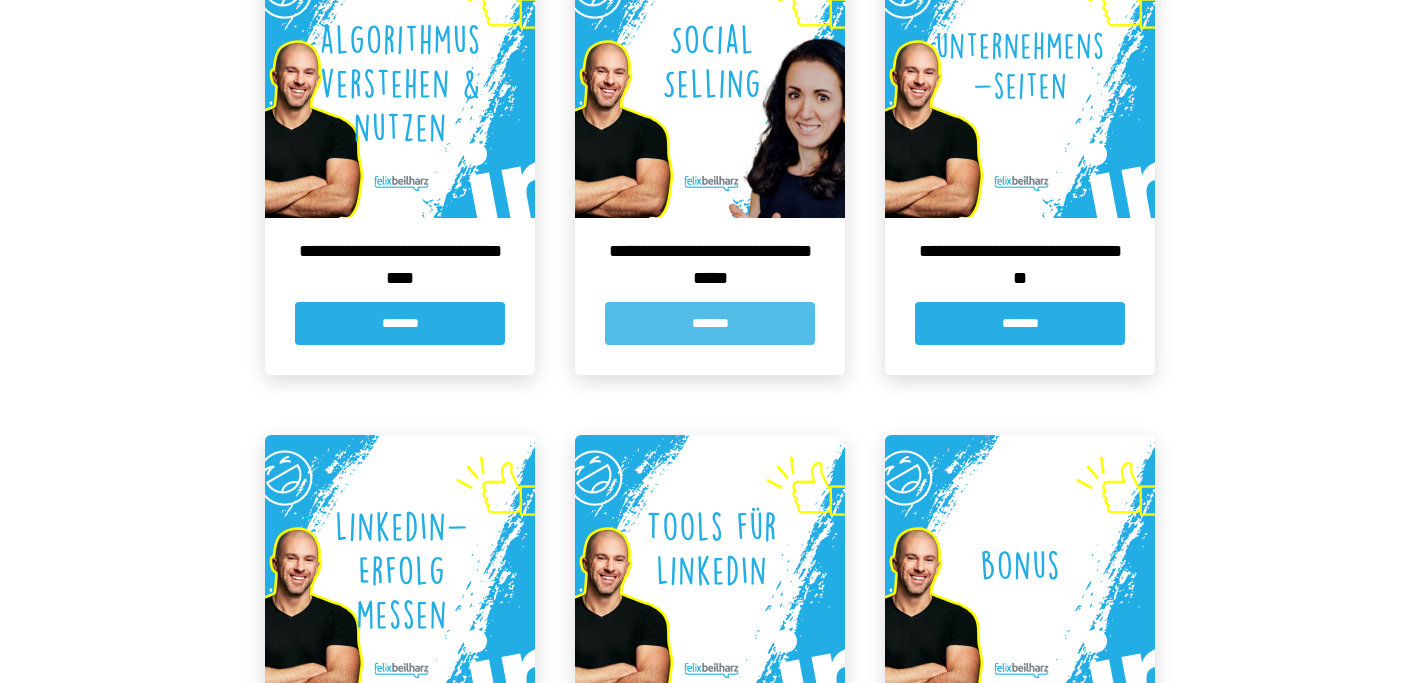 click on "*******" at bounding box center (710, 323) 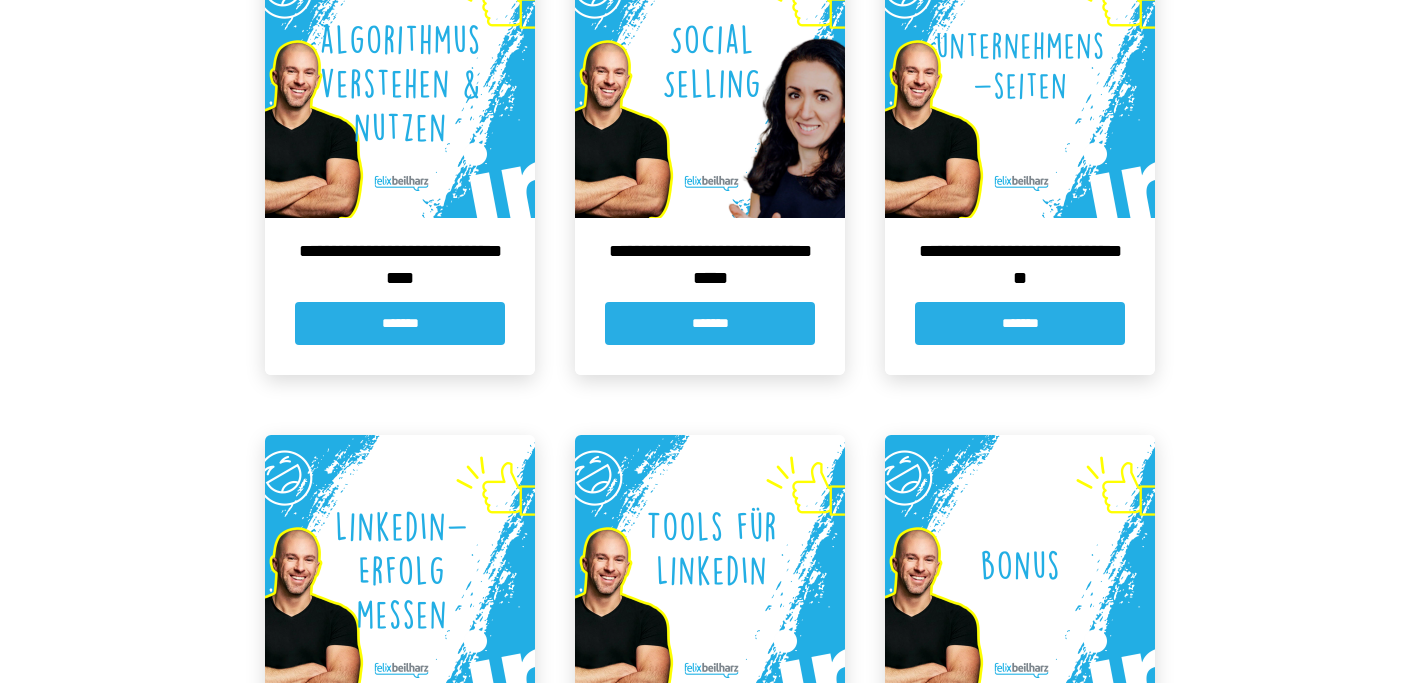 scroll, scrollTop: 0, scrollLeft: 0, axis: both 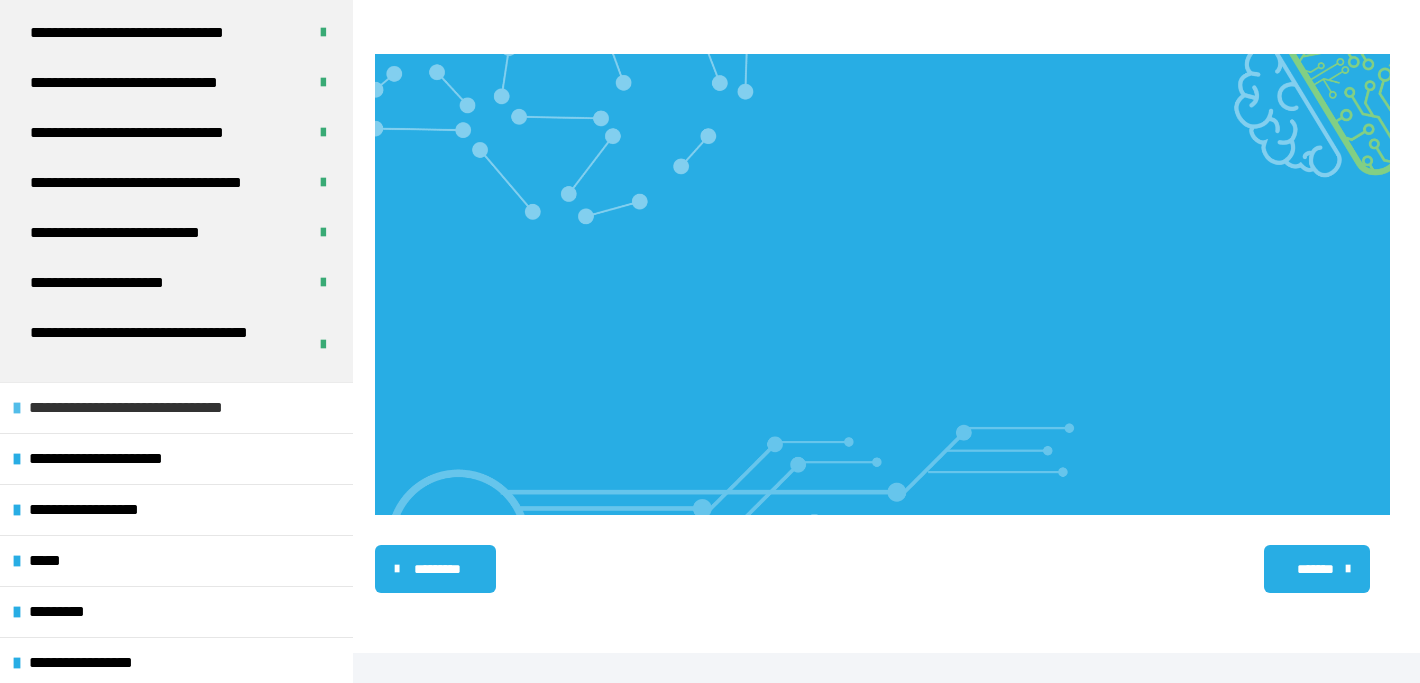 click on "**********" at bounding box center (162, 408) 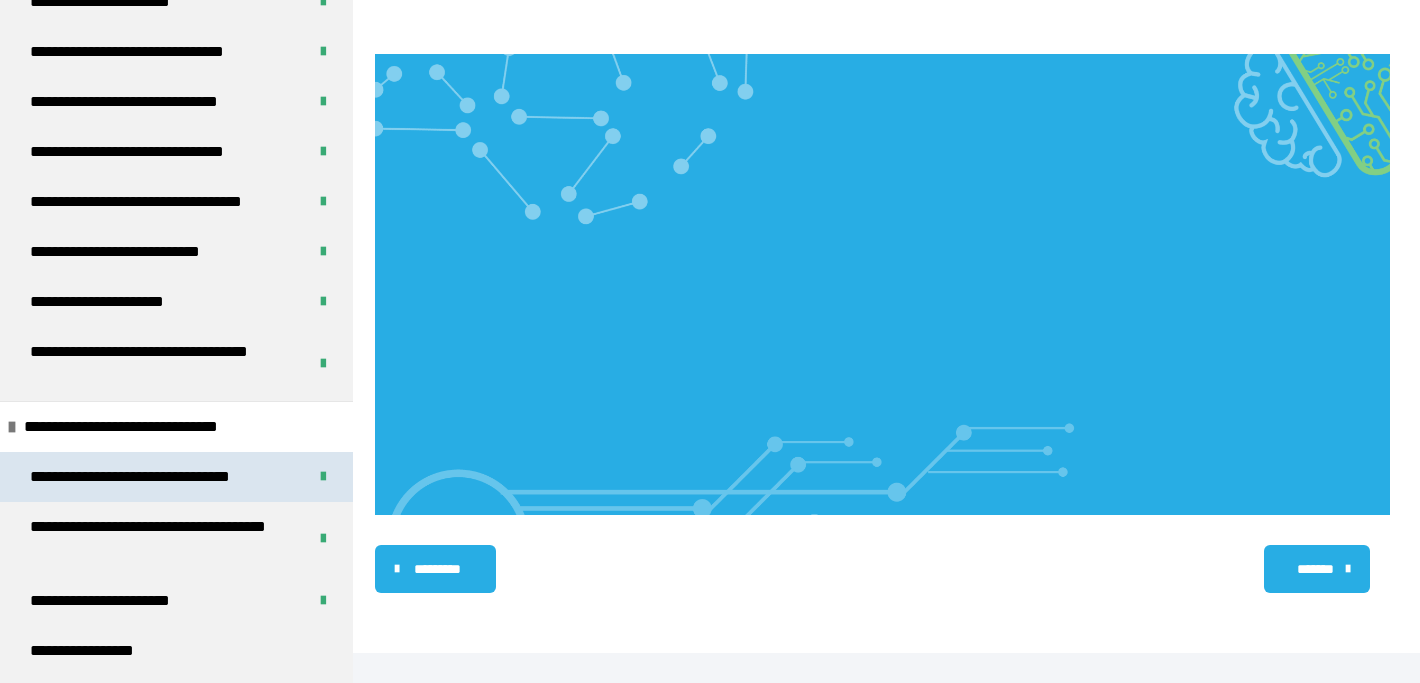 scroll, scrollTop: 810, scrollLeft: 0, axis: vertical 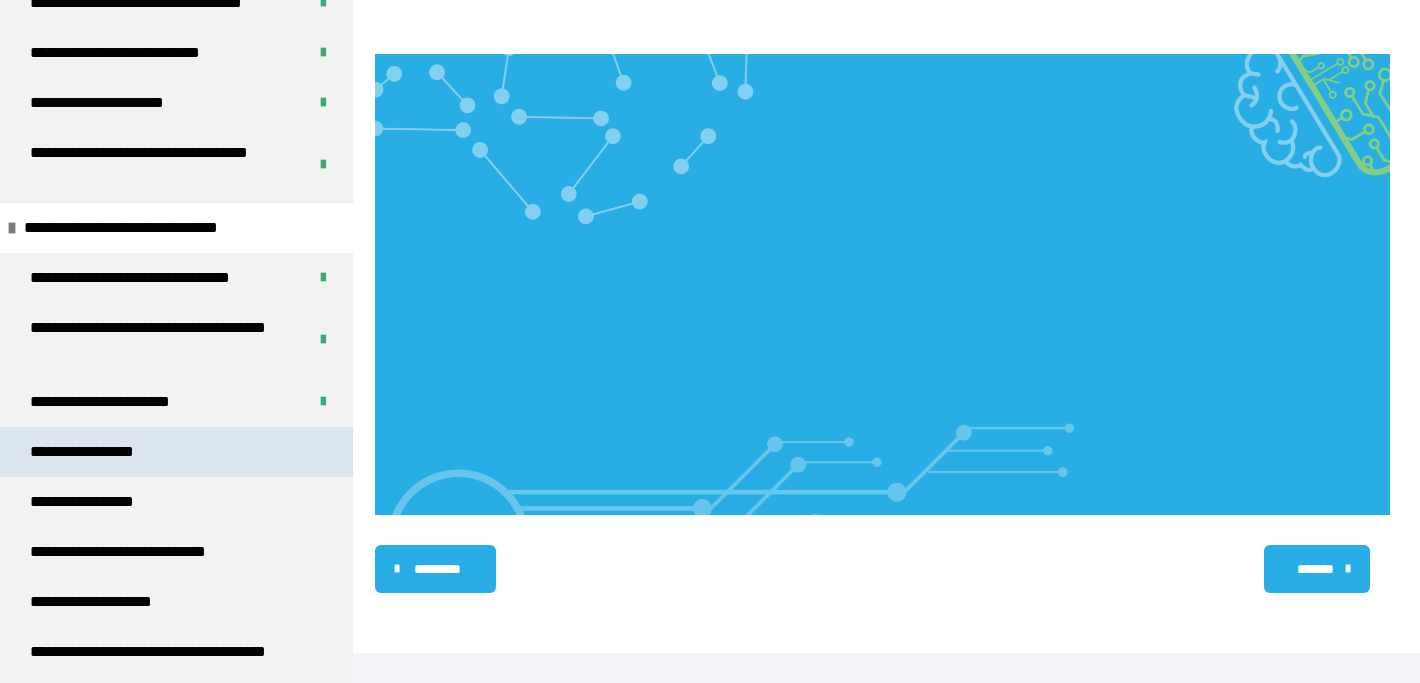 click on "**********" at bounding box center [176, 452] 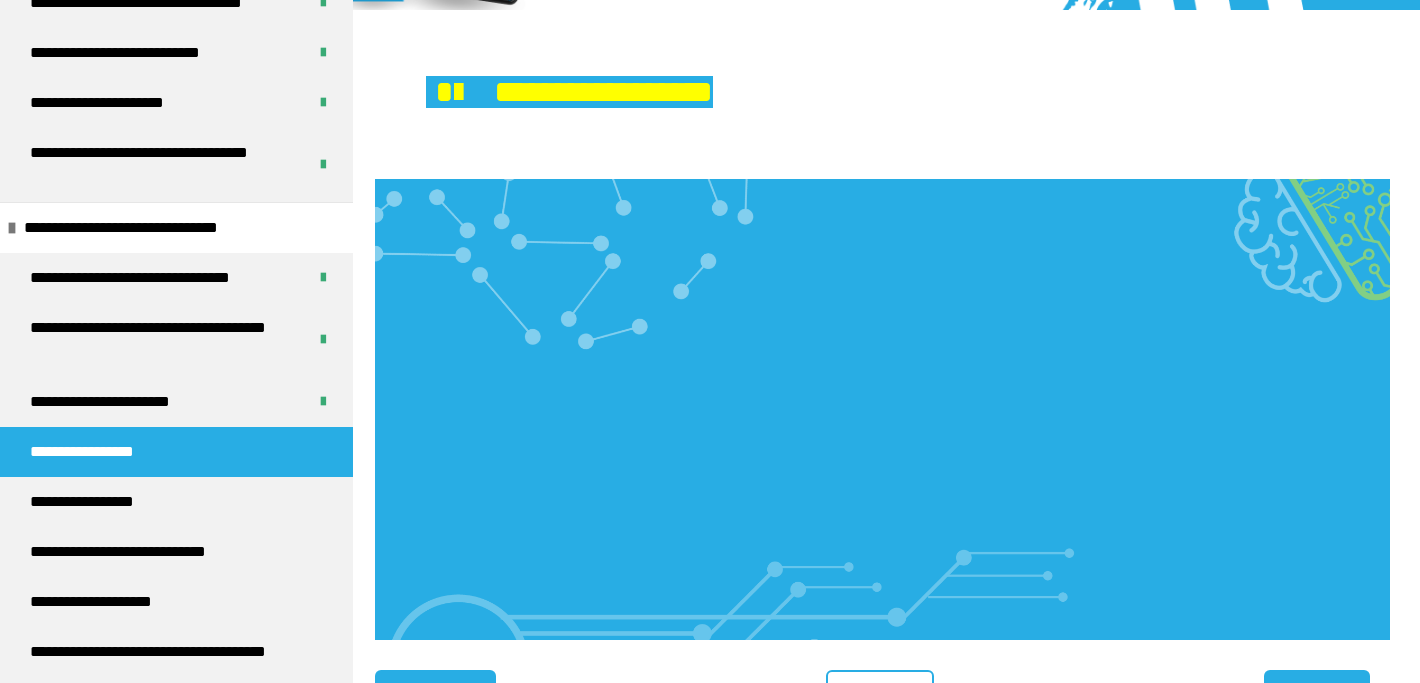 scroll, scrollTop: 365, scrollLeft: 0, axis: vertical 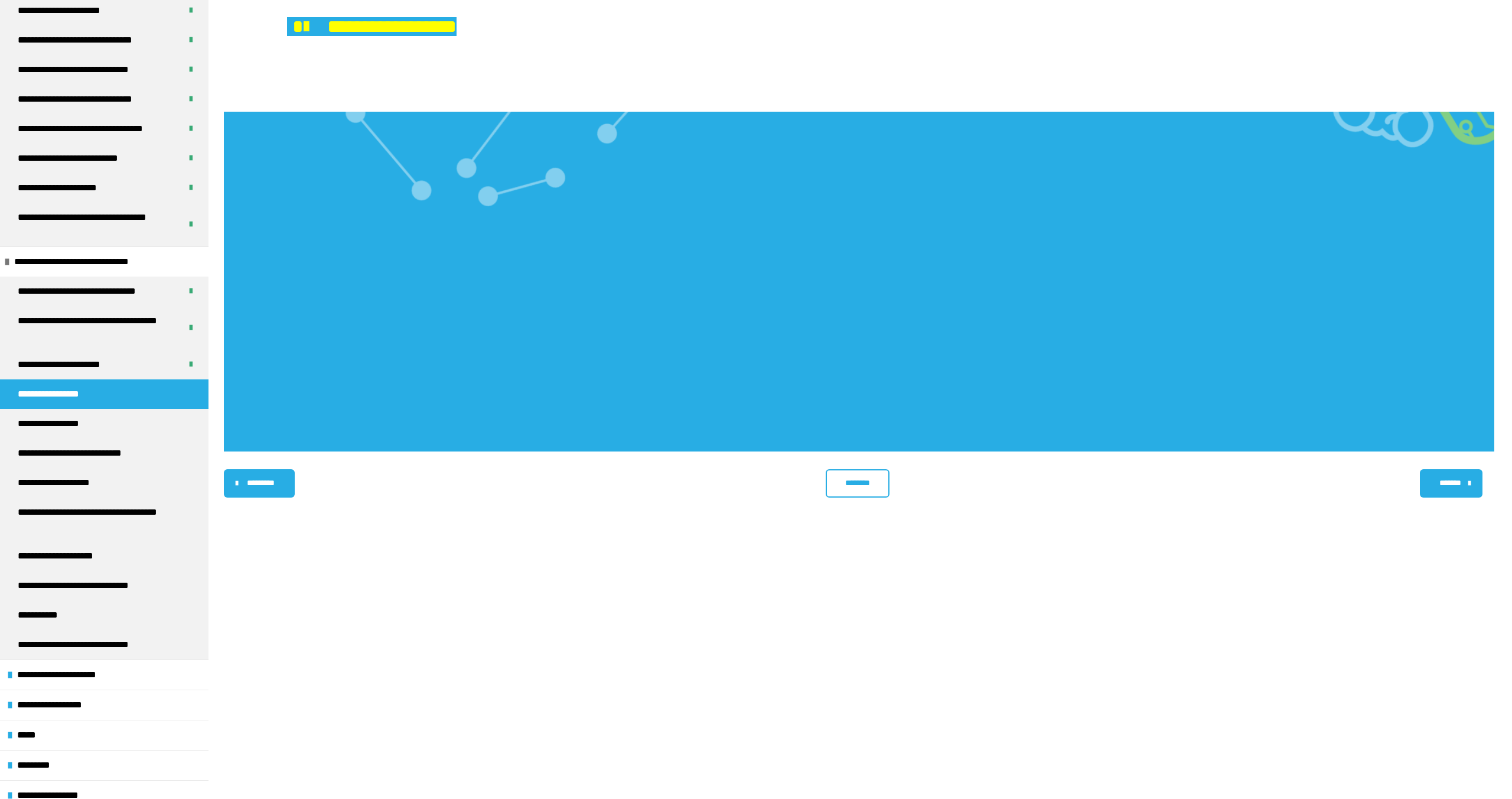 click on "********" at bounding box center [857, 483] 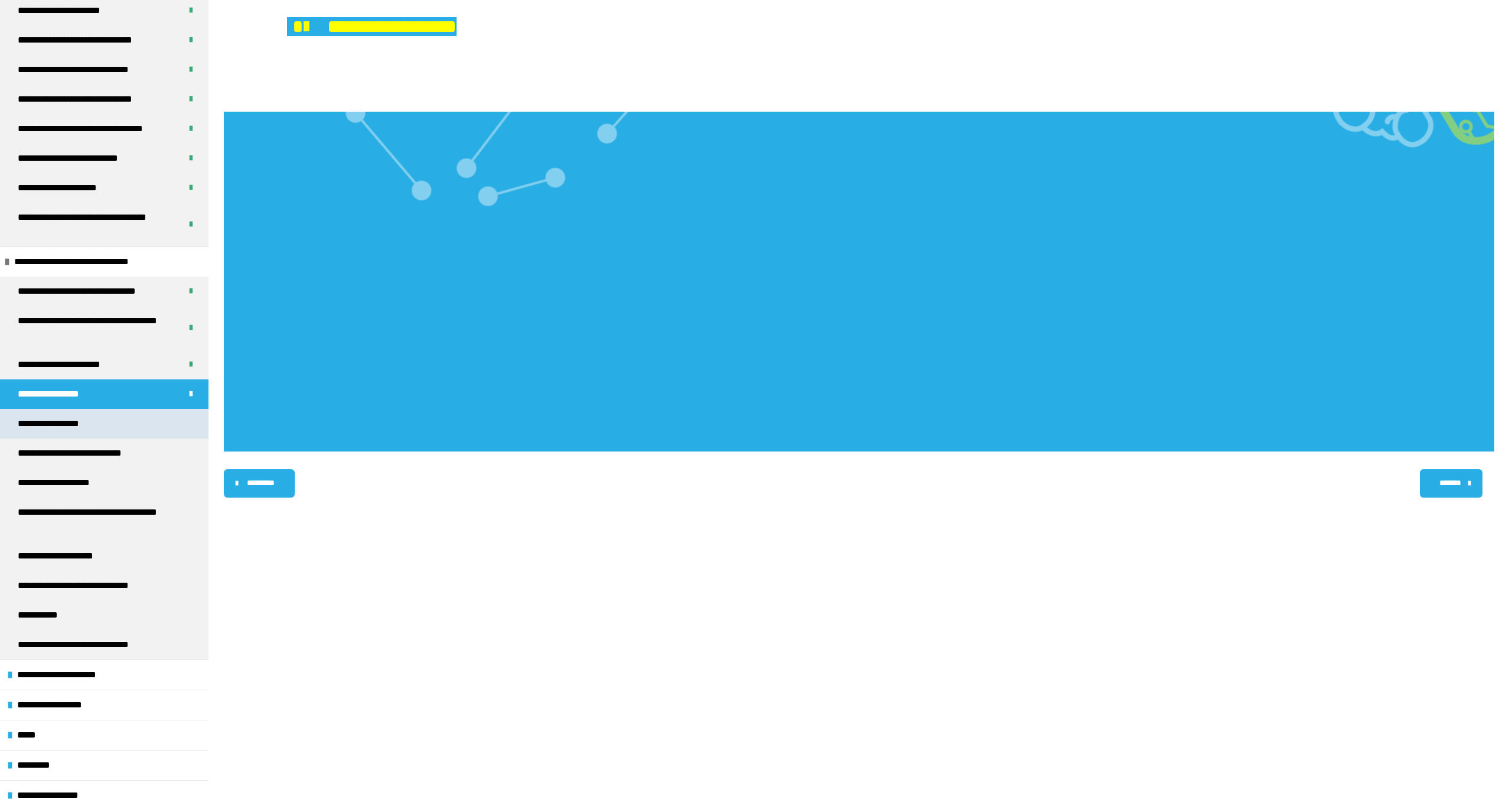 click on "**********" at bounding box center (54, 424) 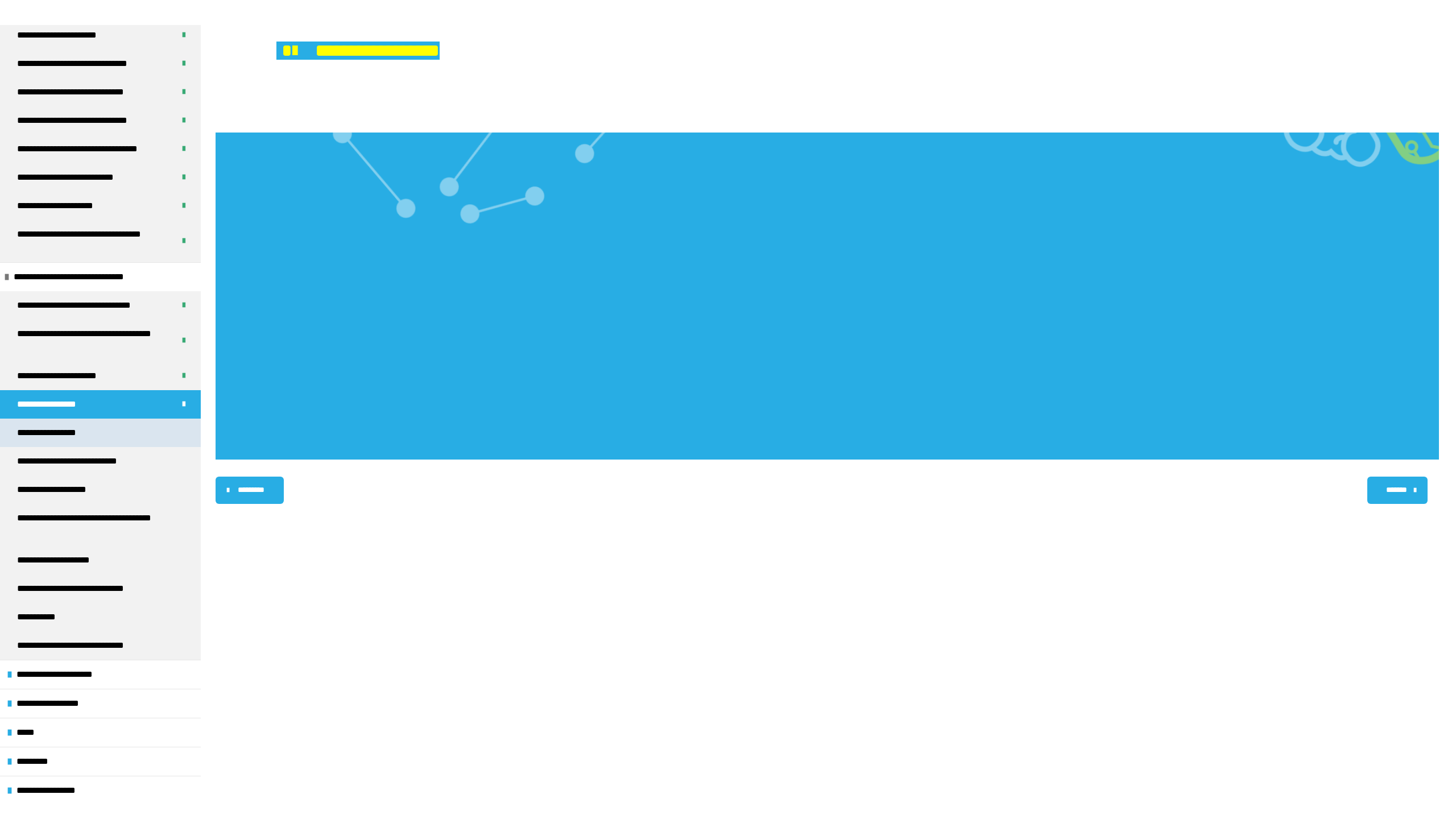 scroll, scrollTop: 154, scrollLeft: 0, axis: vertical 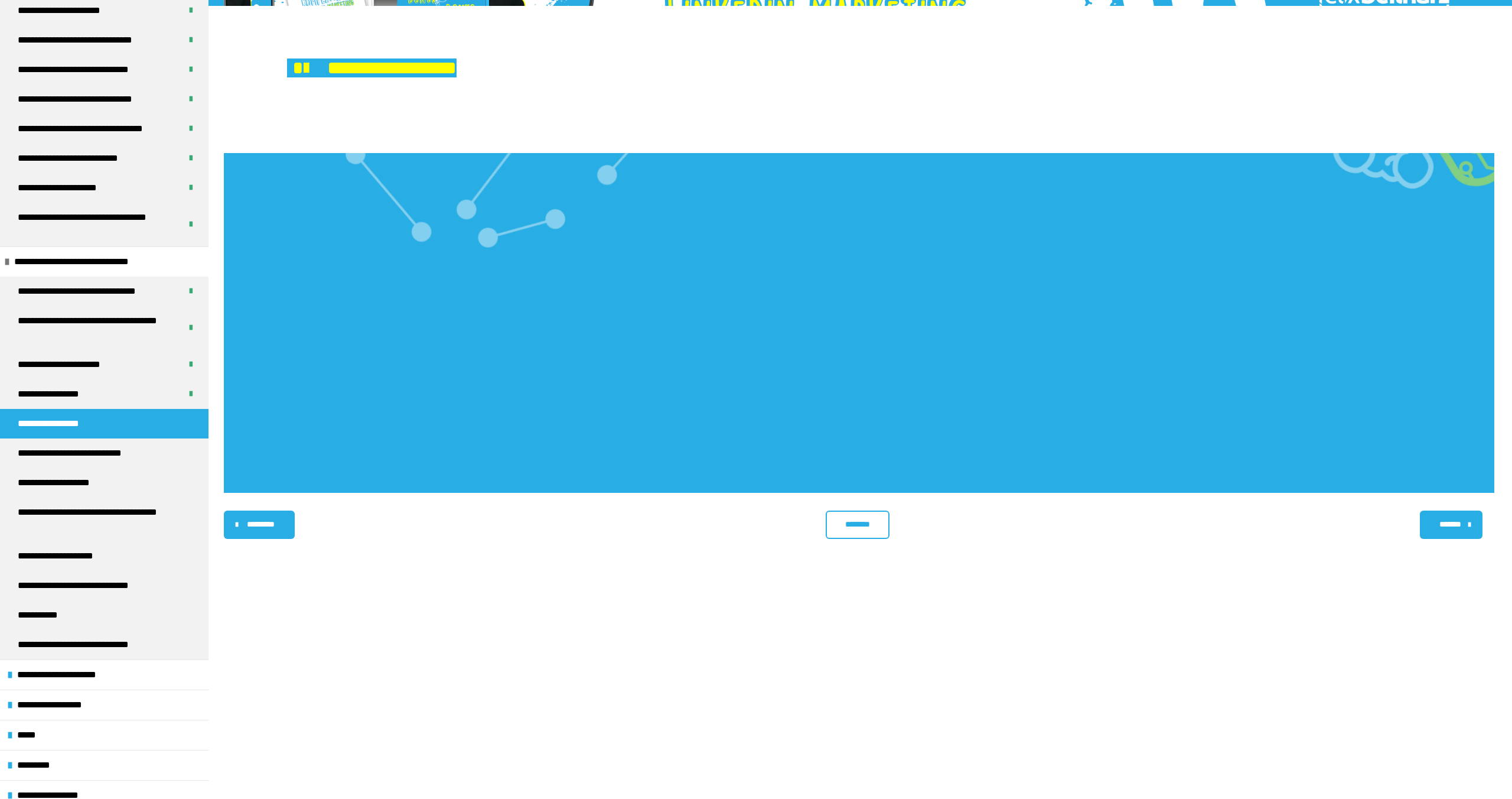 click on "********" at bounding box center (857, 525) 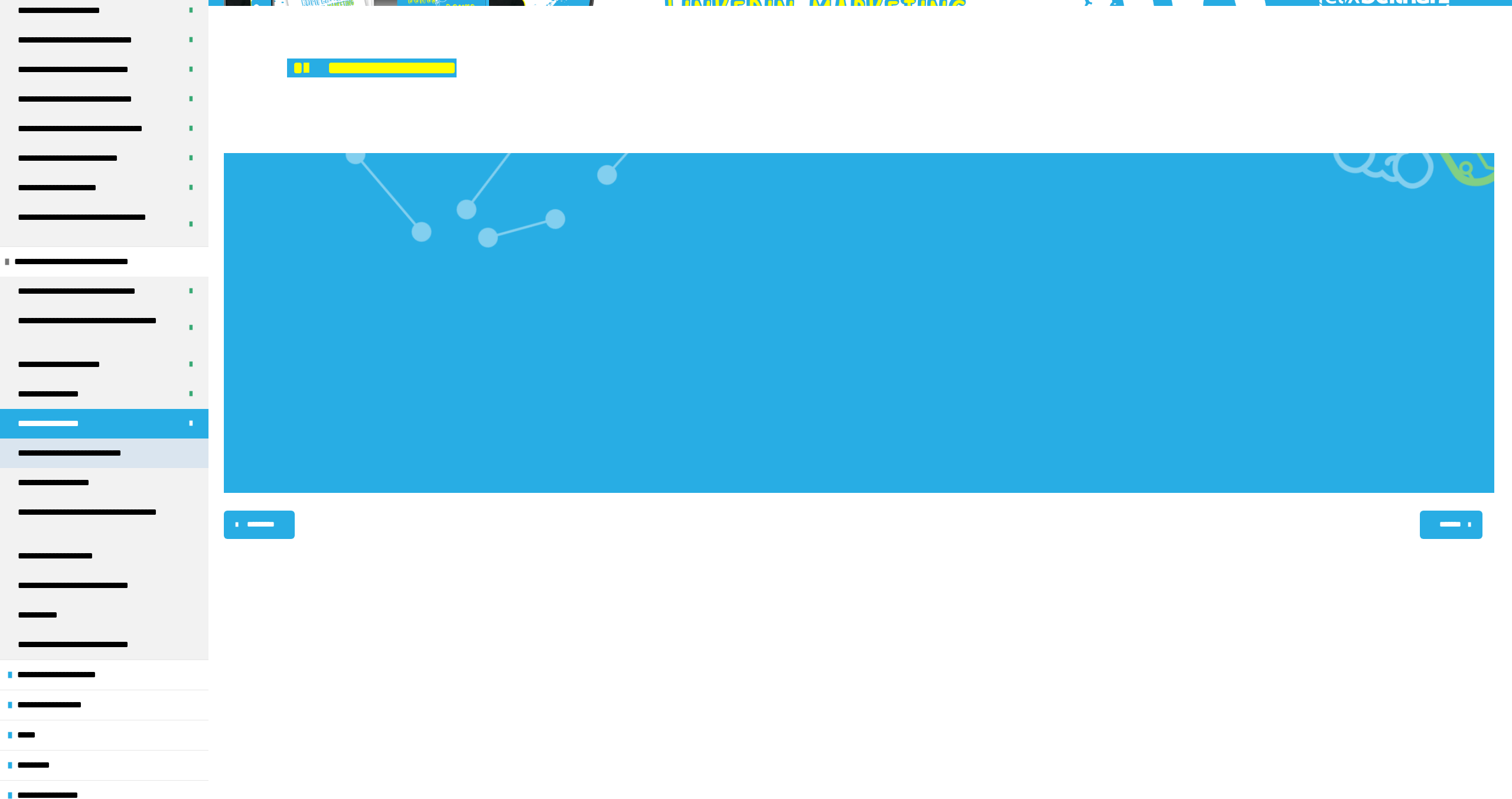 click on "**********" at bounding box center [82, 453] 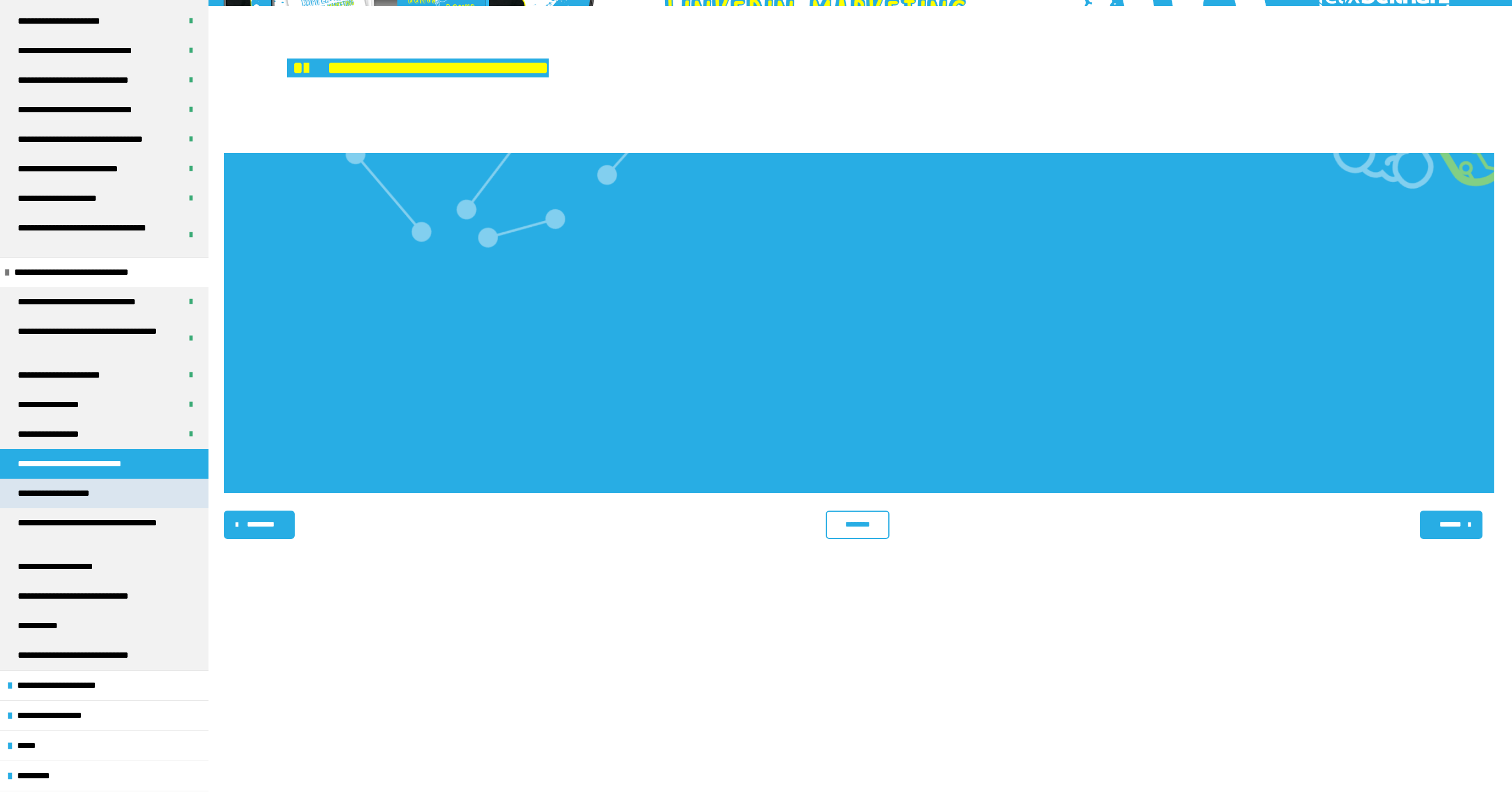 scroll, scrollTop: 360, scrollLeft: 0, axis: vertical 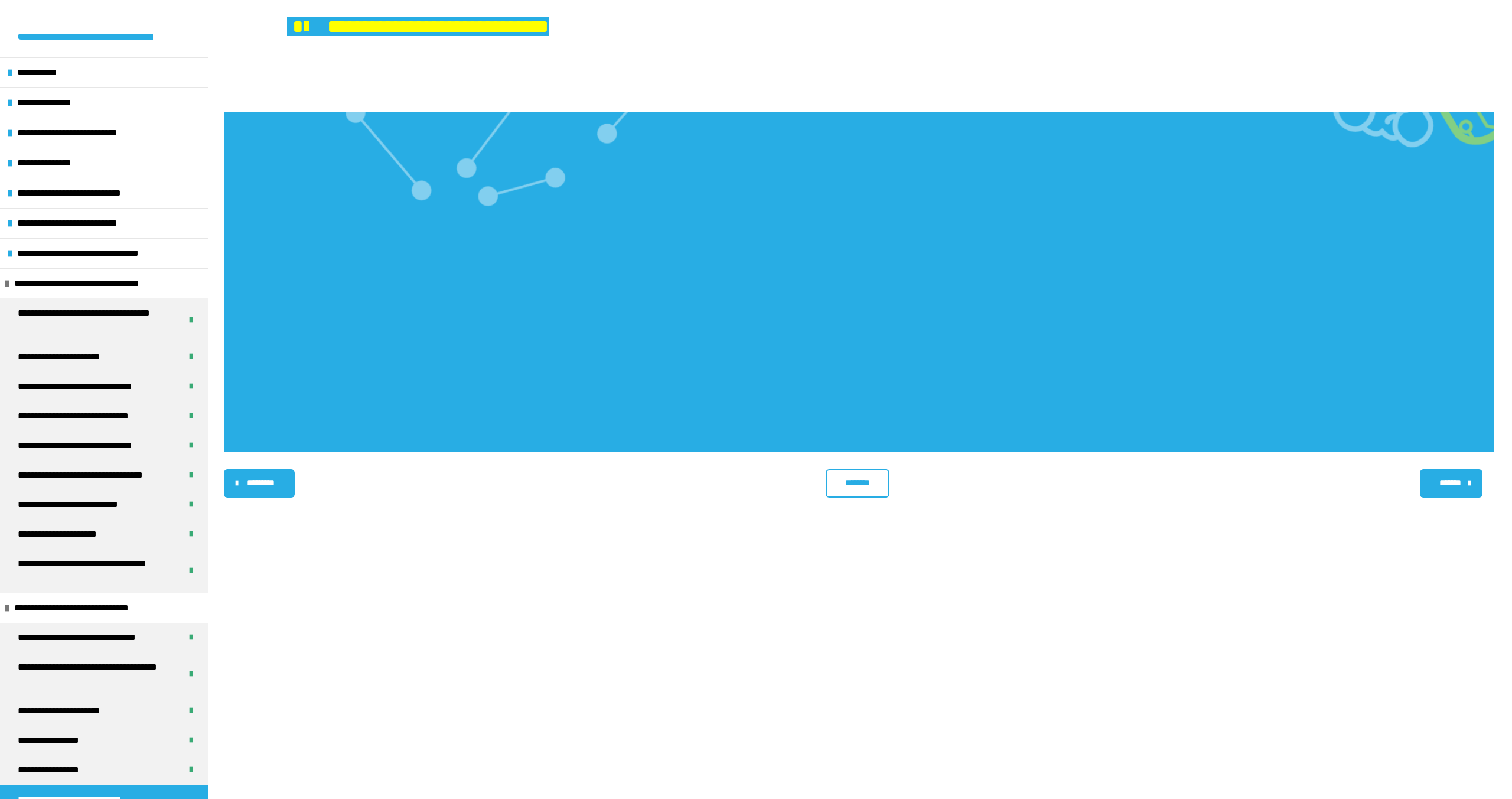 click on "********" at bounding box center (857, 483) 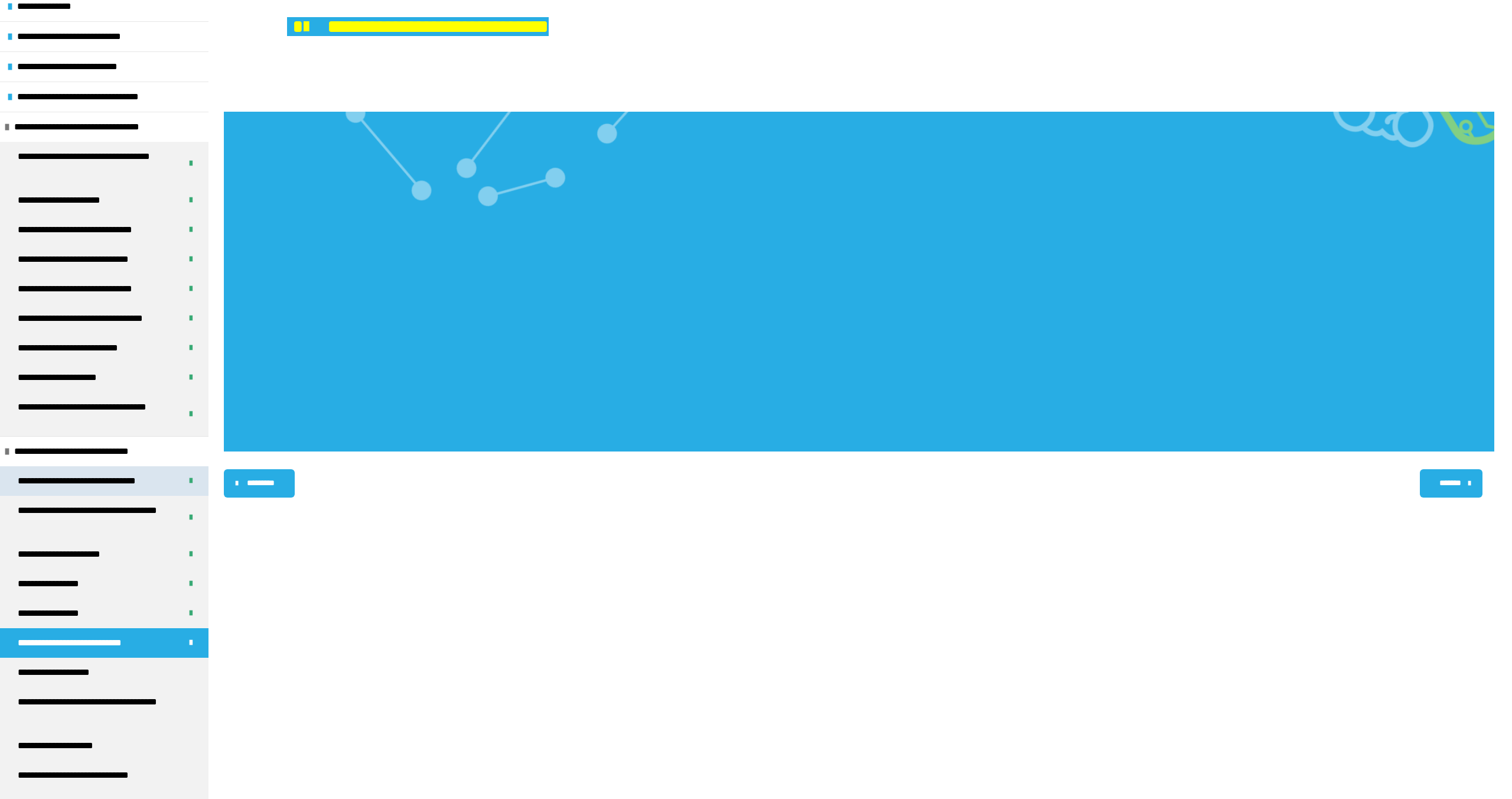 scroll, scrollTop: 163, scrollLeft: 0, axis: vertical 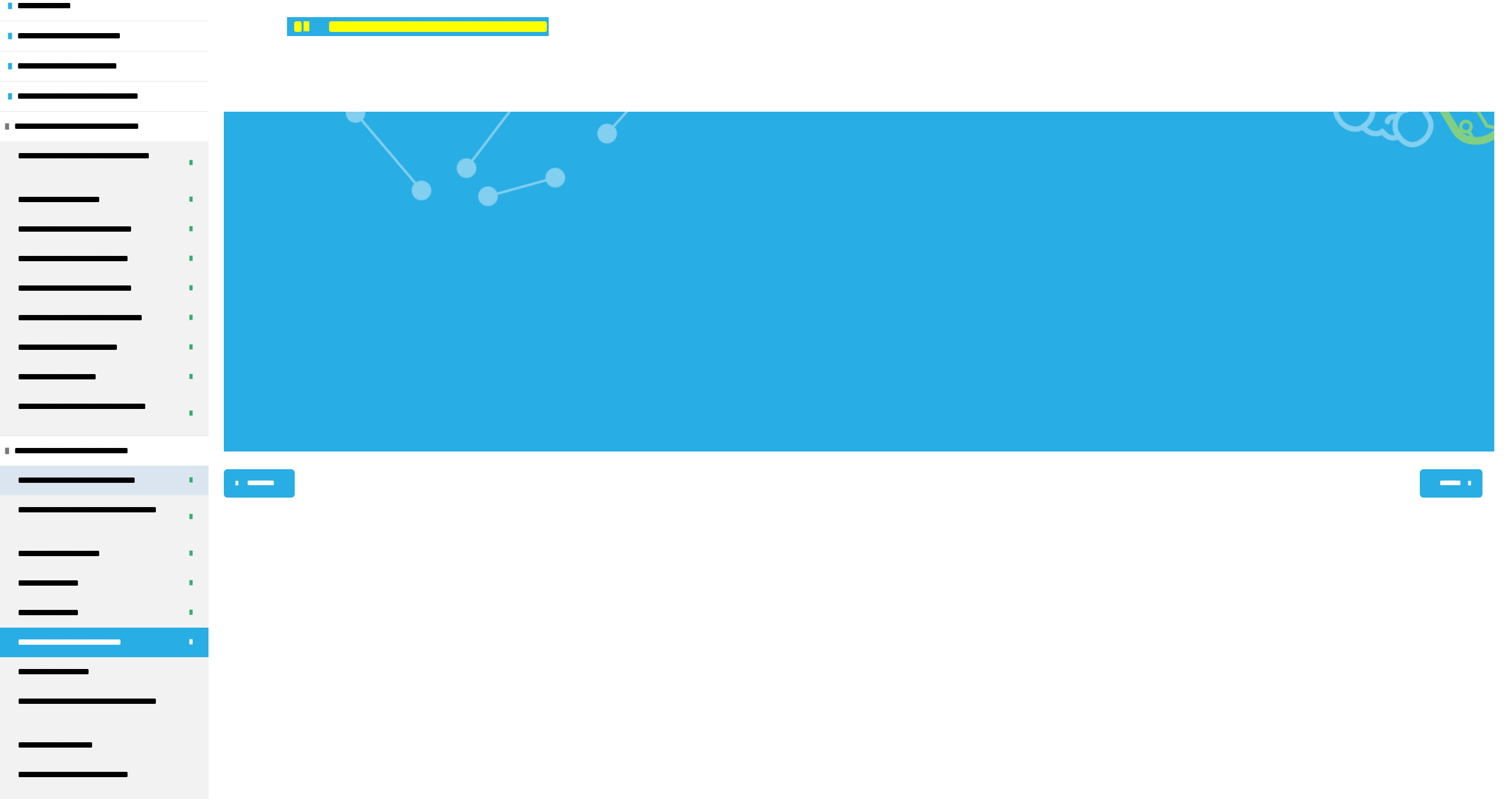 click on "**********" at bounding box center [104, 480] 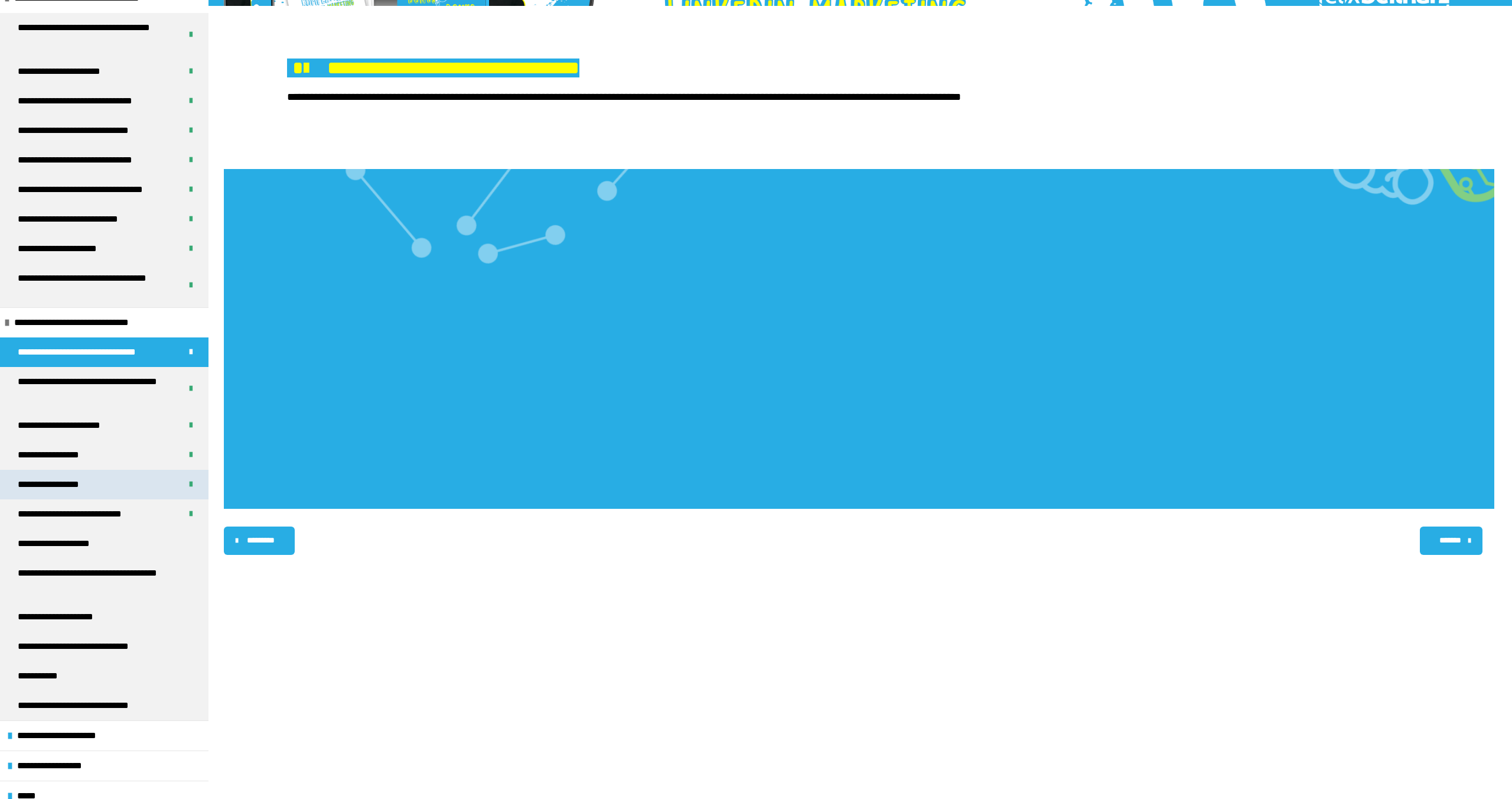 scroll, scrollTop: 290, scrollLeft: 0, axis: vertical 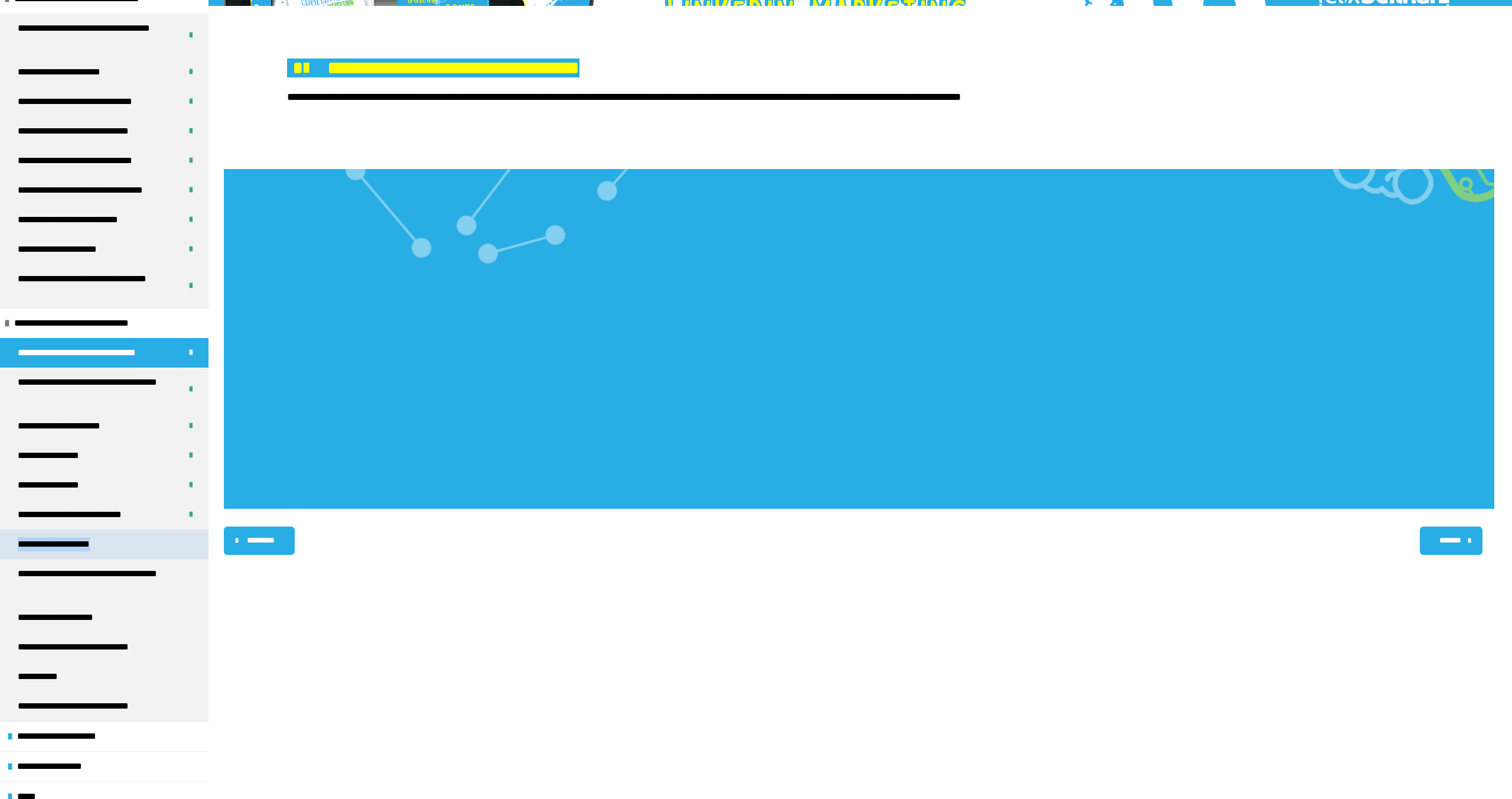 click on "**********" at bounding box center (104, 544) 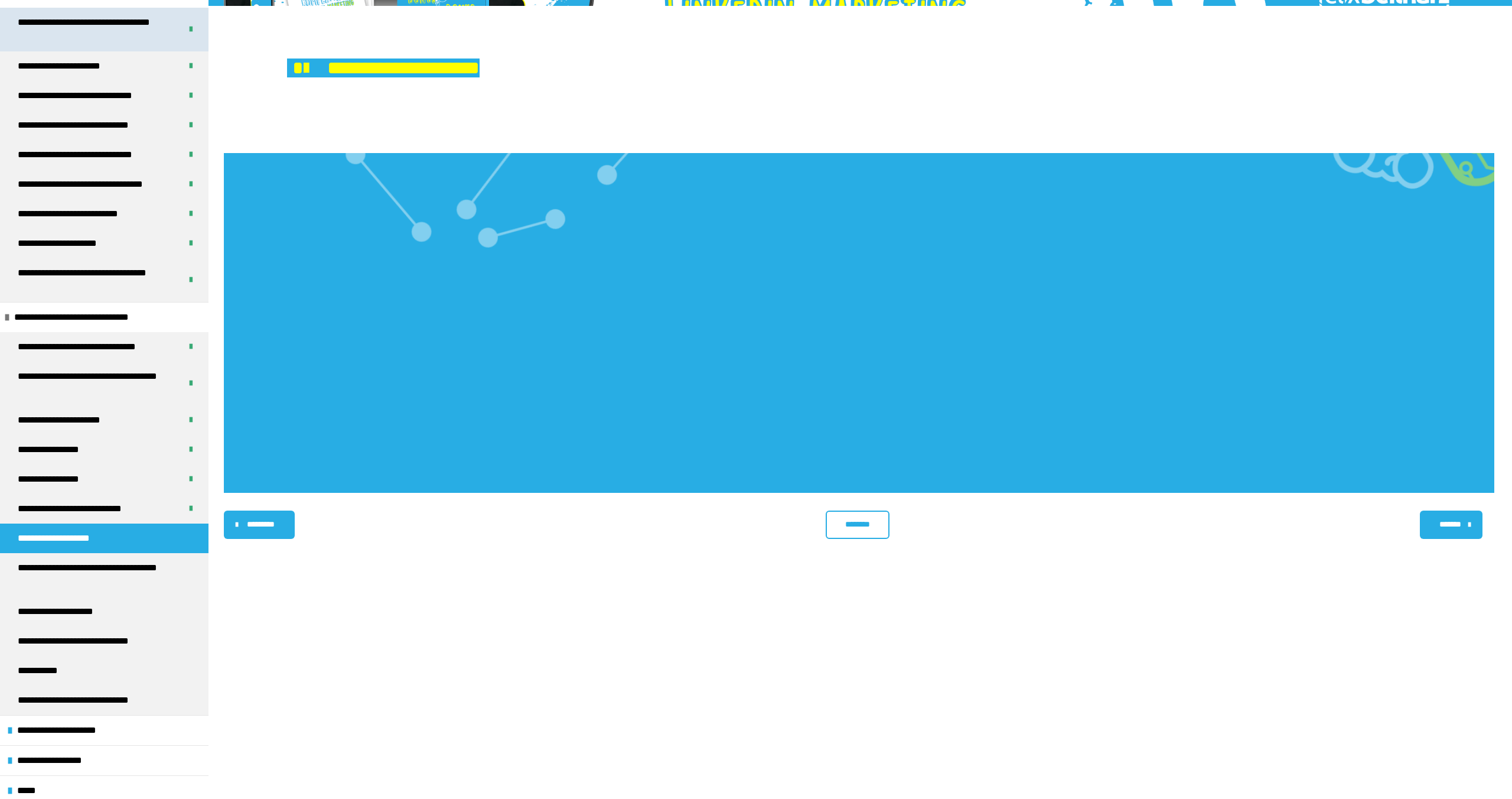 click on "**********" at bounding box center [104, 317] 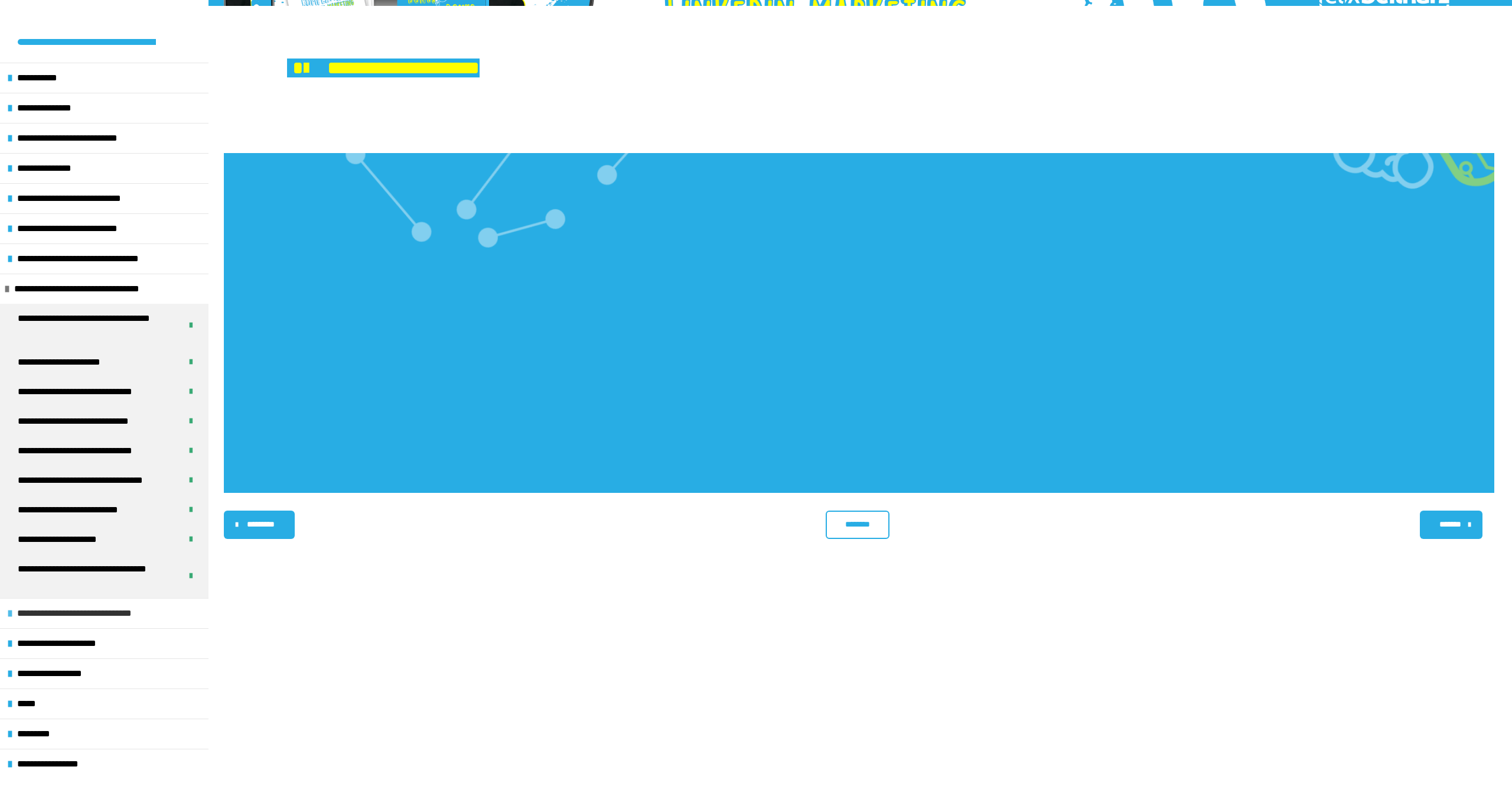 click on "**********" at bounding box center (96, 613) 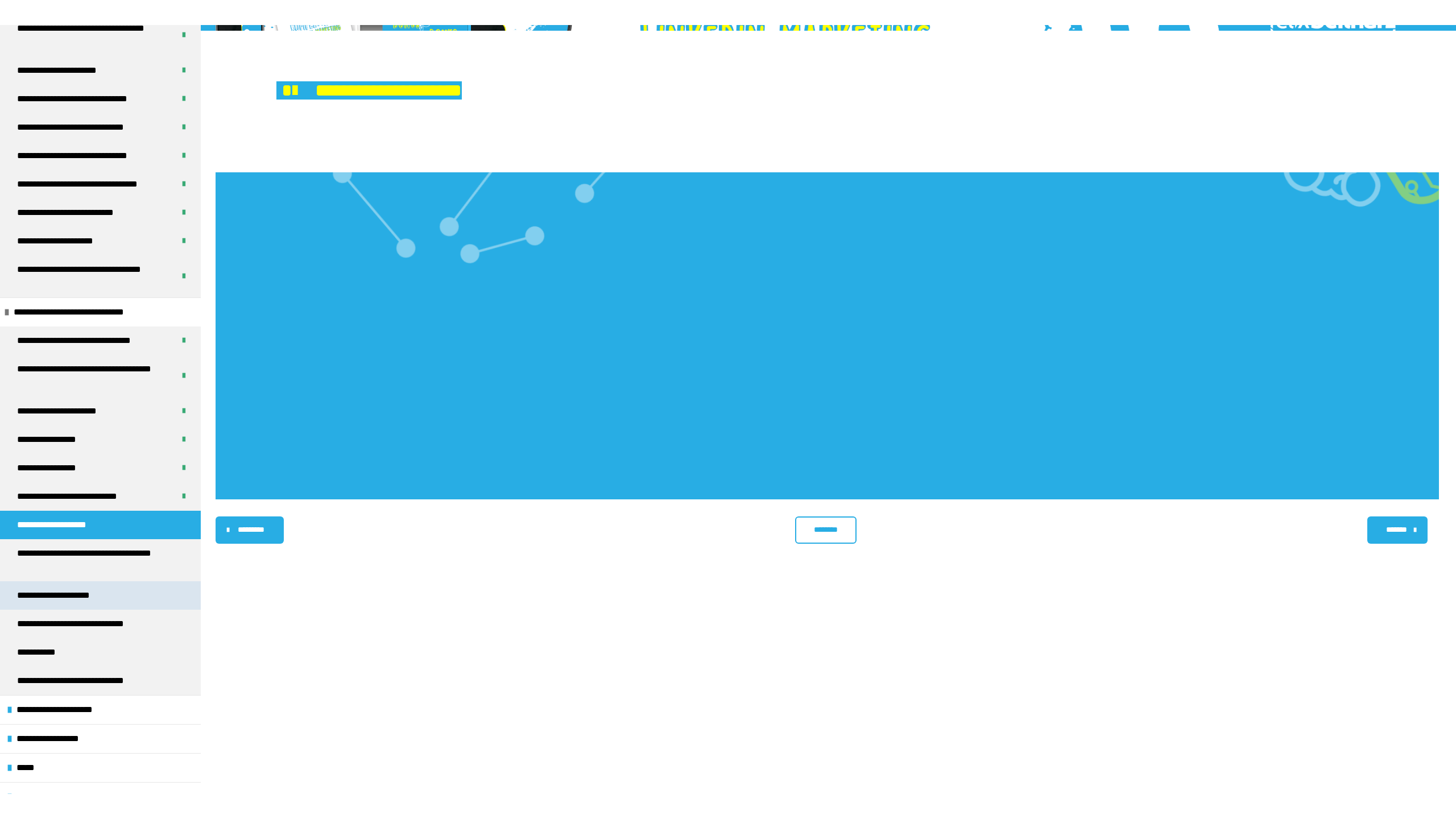 scroll, scrollTop: 309, scrollLeft: 0, axis: vertical 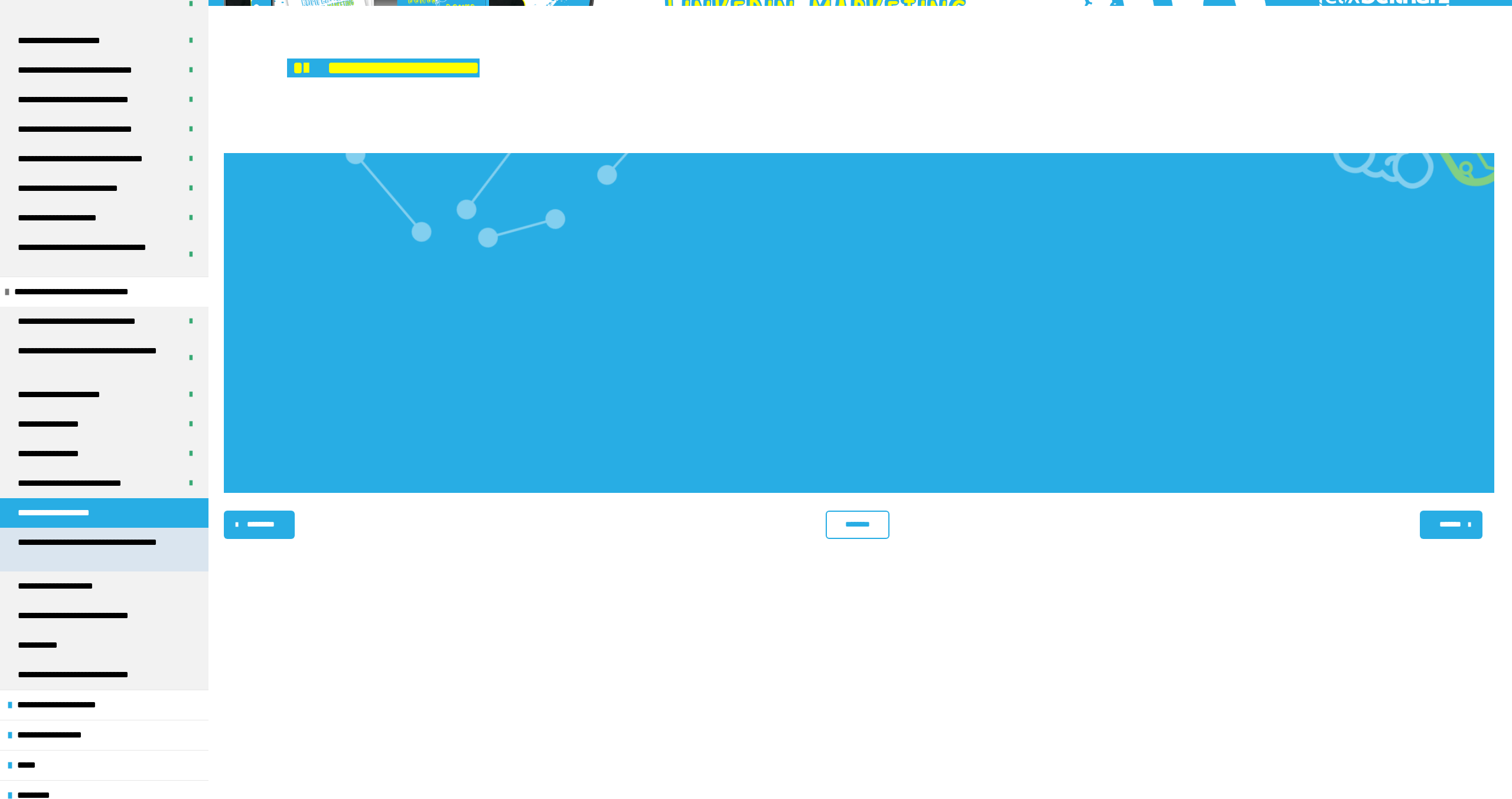 drag, startPoint x: 144, startPoint y: 543, endPoint x: 137, endPoint y: 542, distance: 7.071068 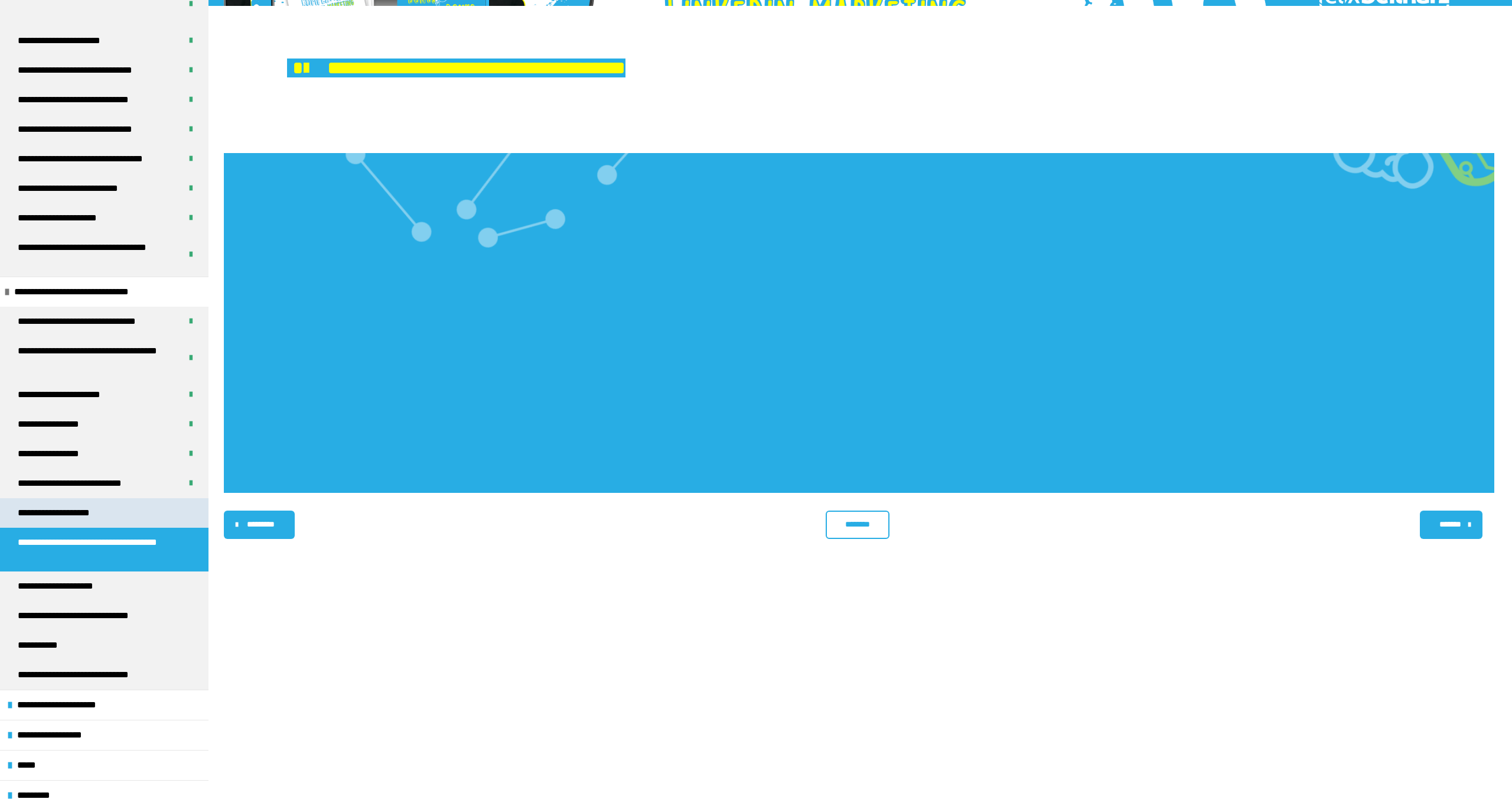 click on "**********" at bounding box center (104, 513) 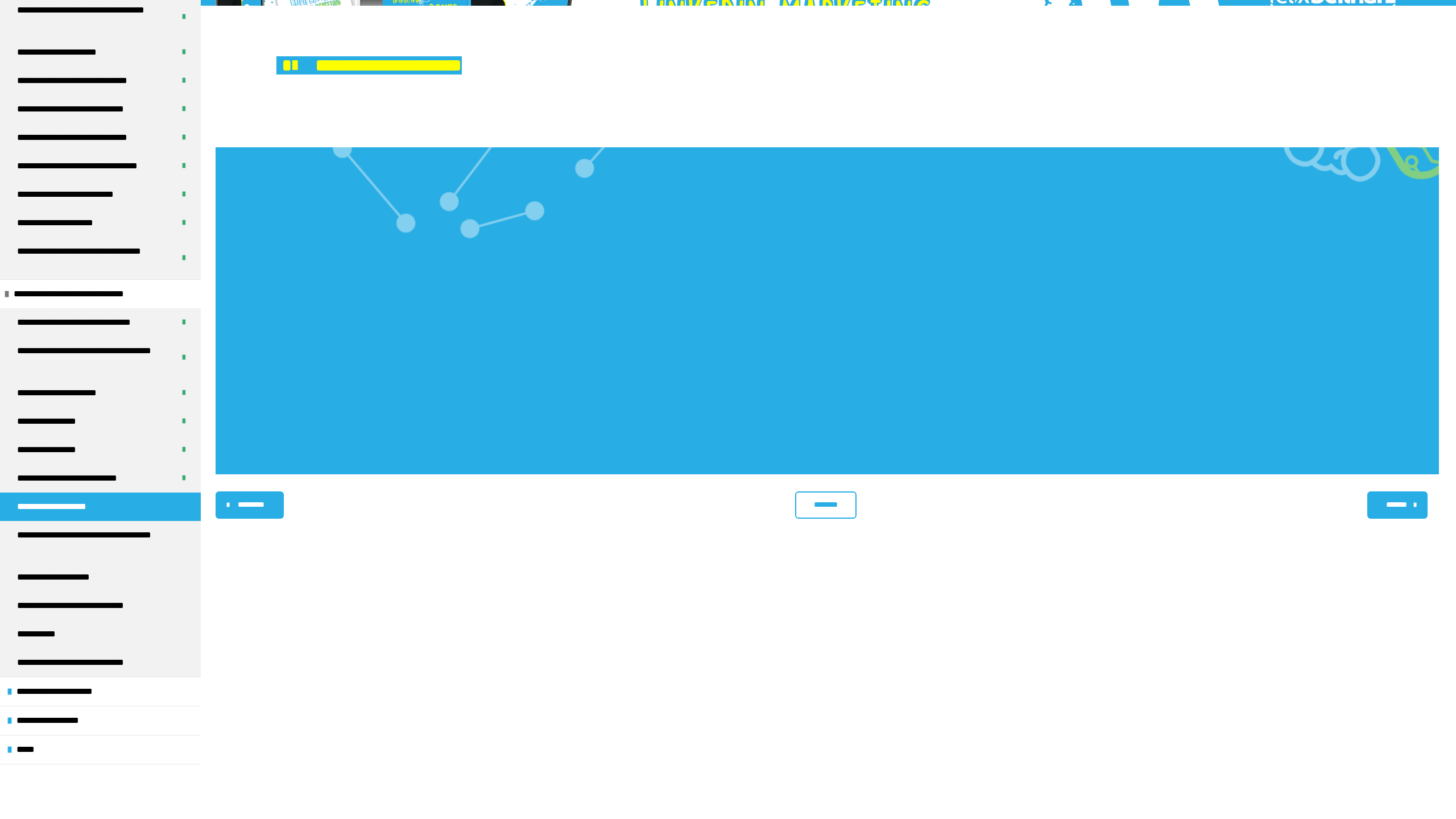 scroll, scrollTop: 309, scrollLeft: 0, axis: vertical 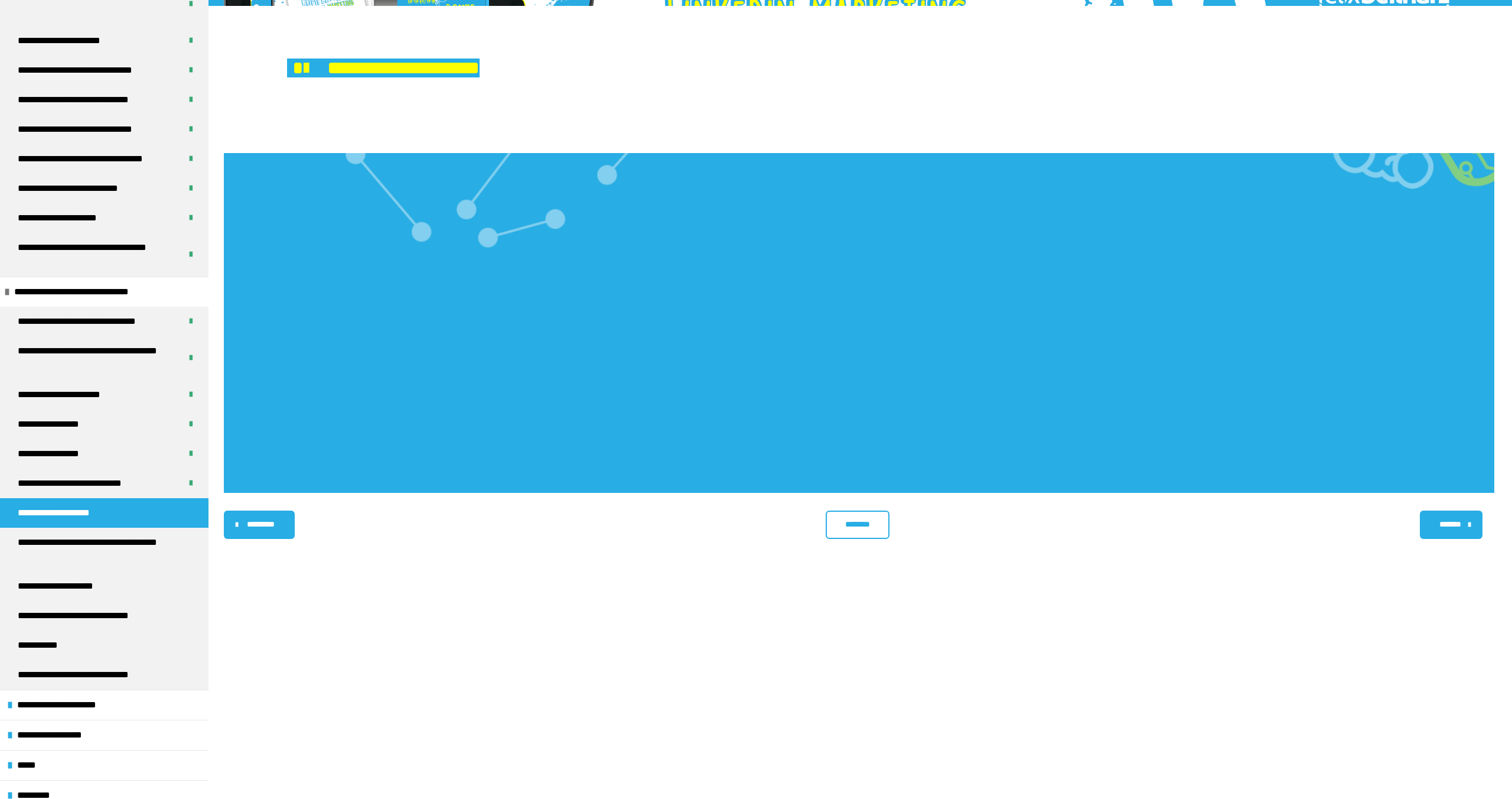 click on "********" at bounding box center (857, 524) 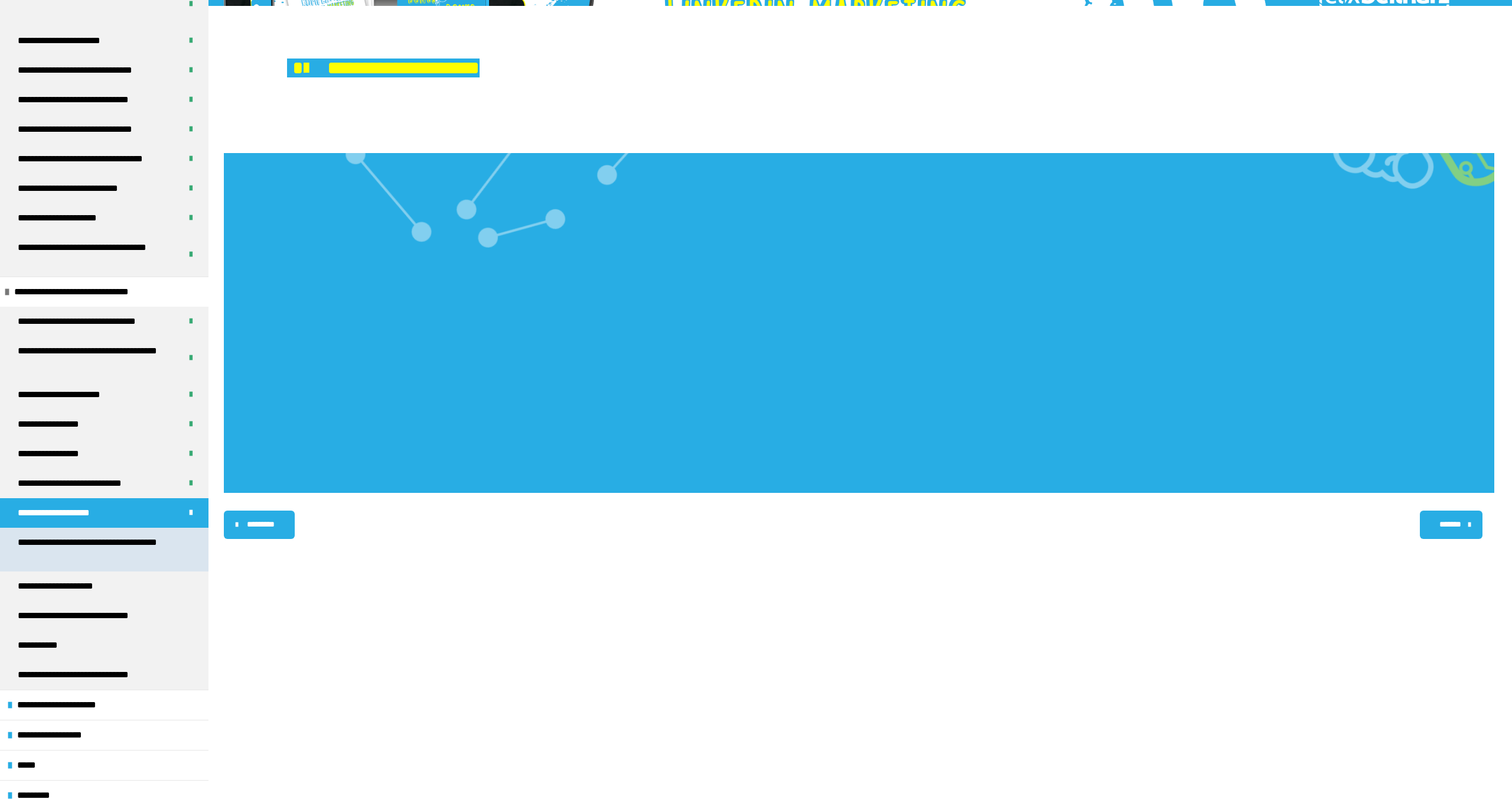 click on "**********" at bounding box center [99, 550] 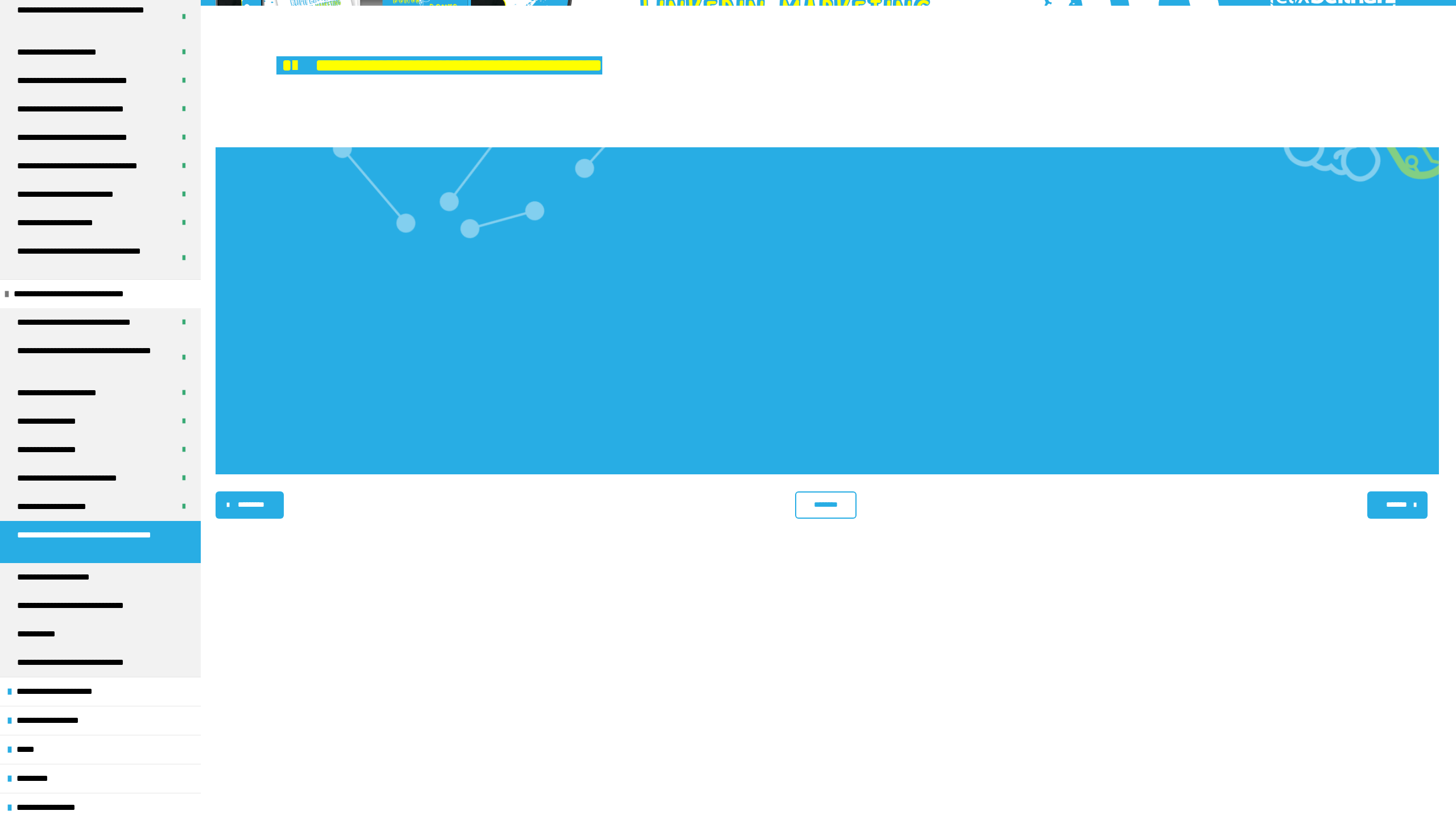 scroll, scrollTop: 309, scrollLeft: 0, axis: vertical 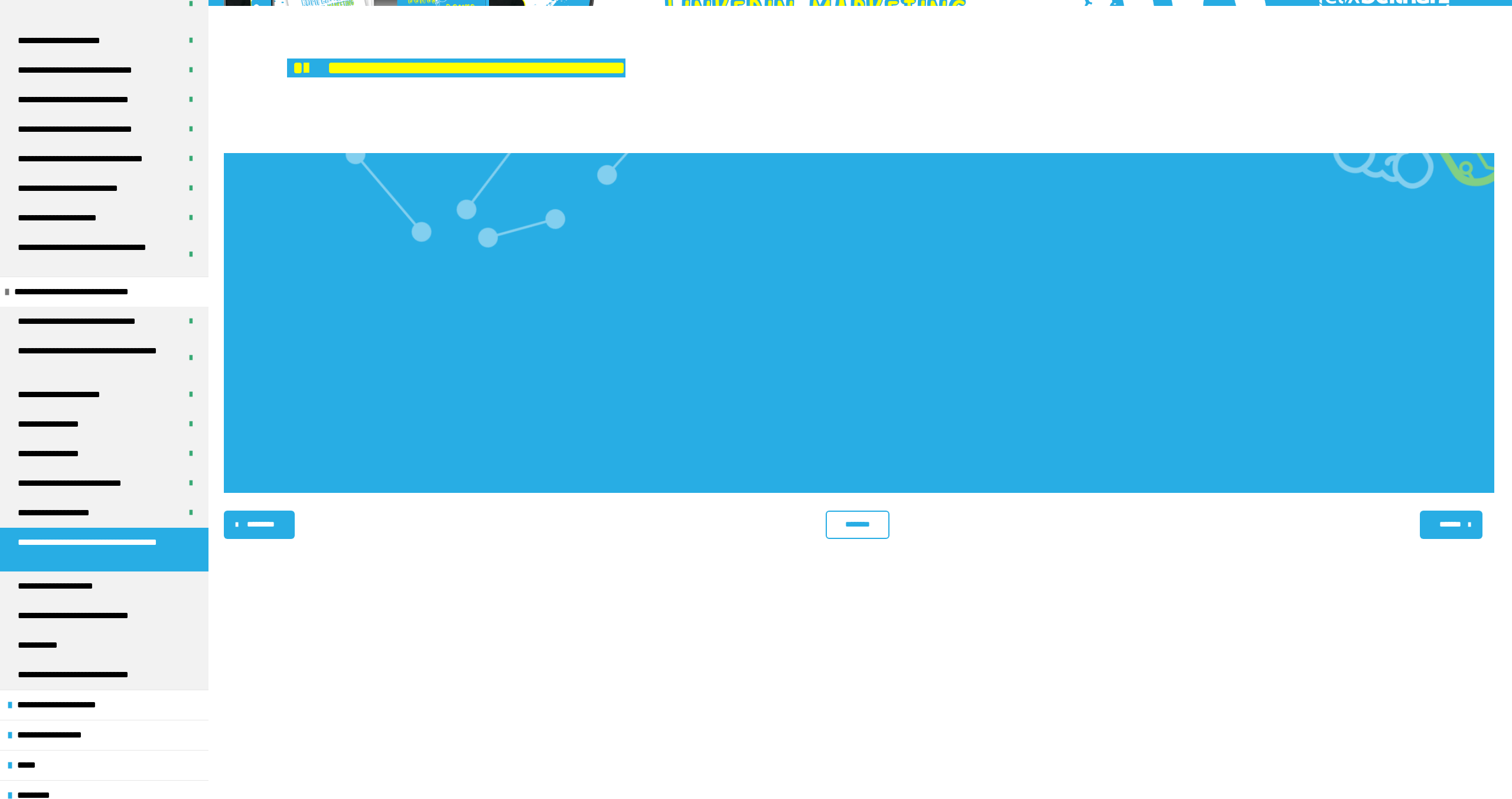 click on "********" at bounding box center [857, 525] 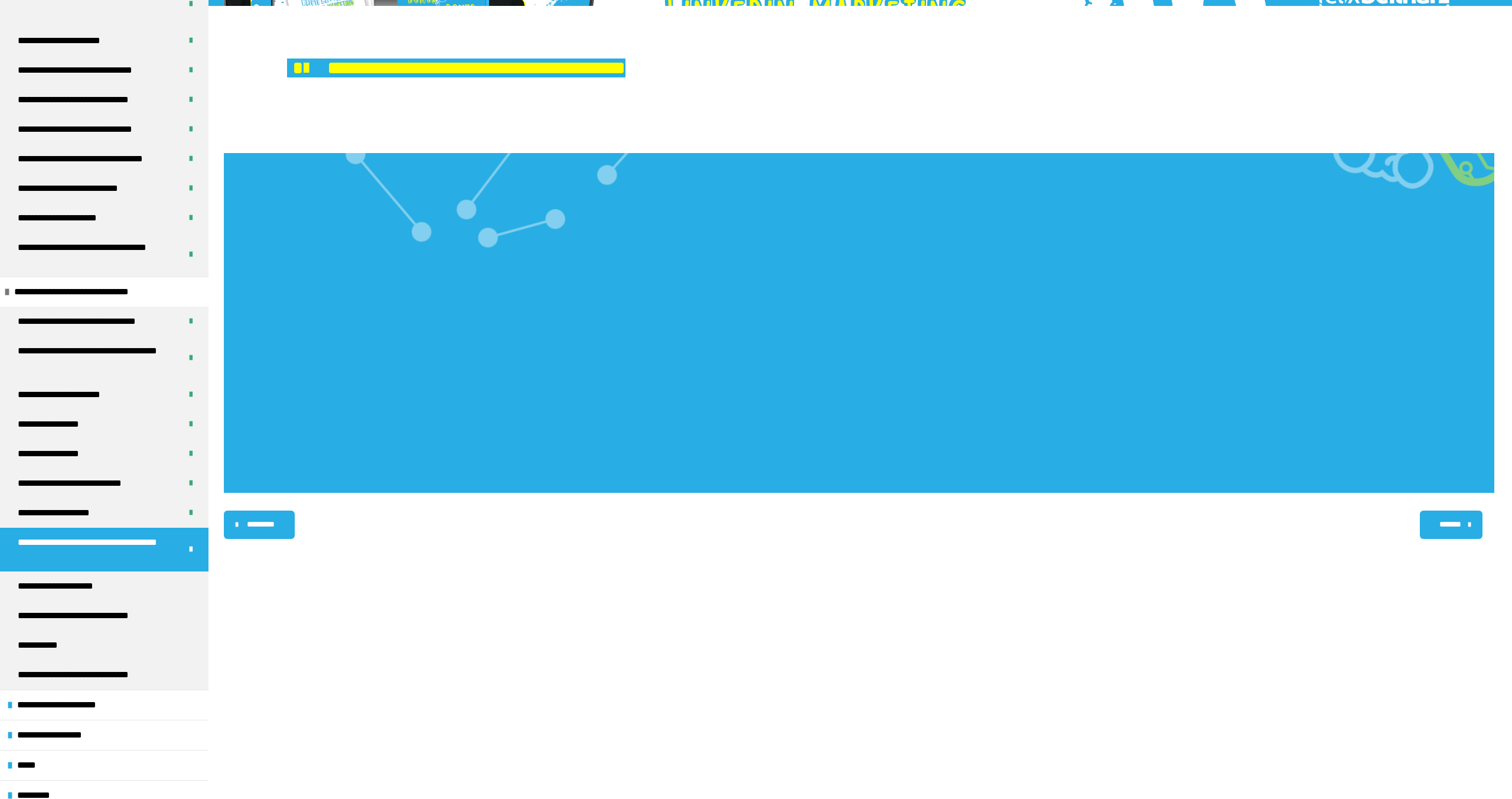 click on "********* ******** *******" at bounding box center (859, 525) 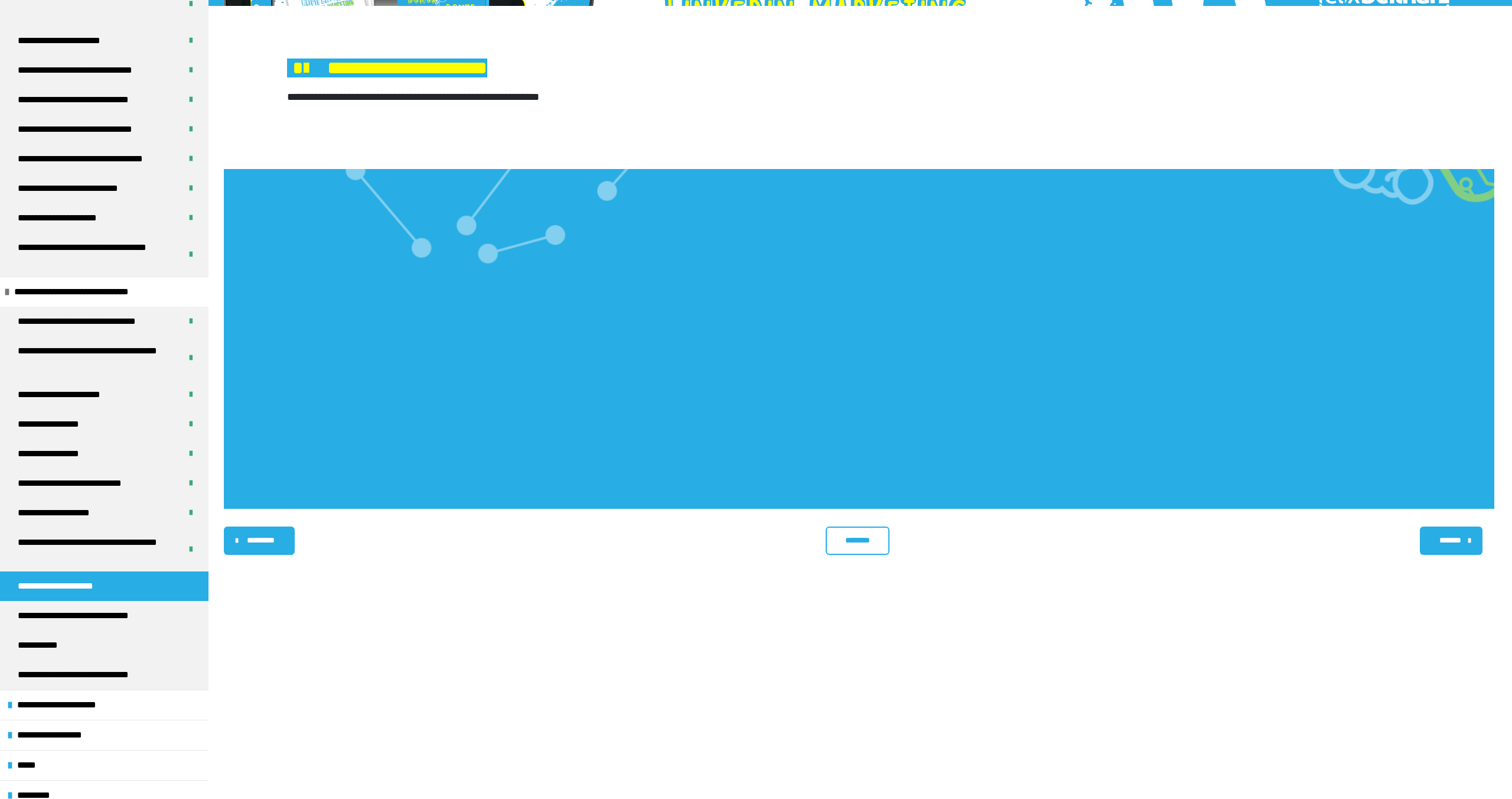 click at bounding box center [859, 339] 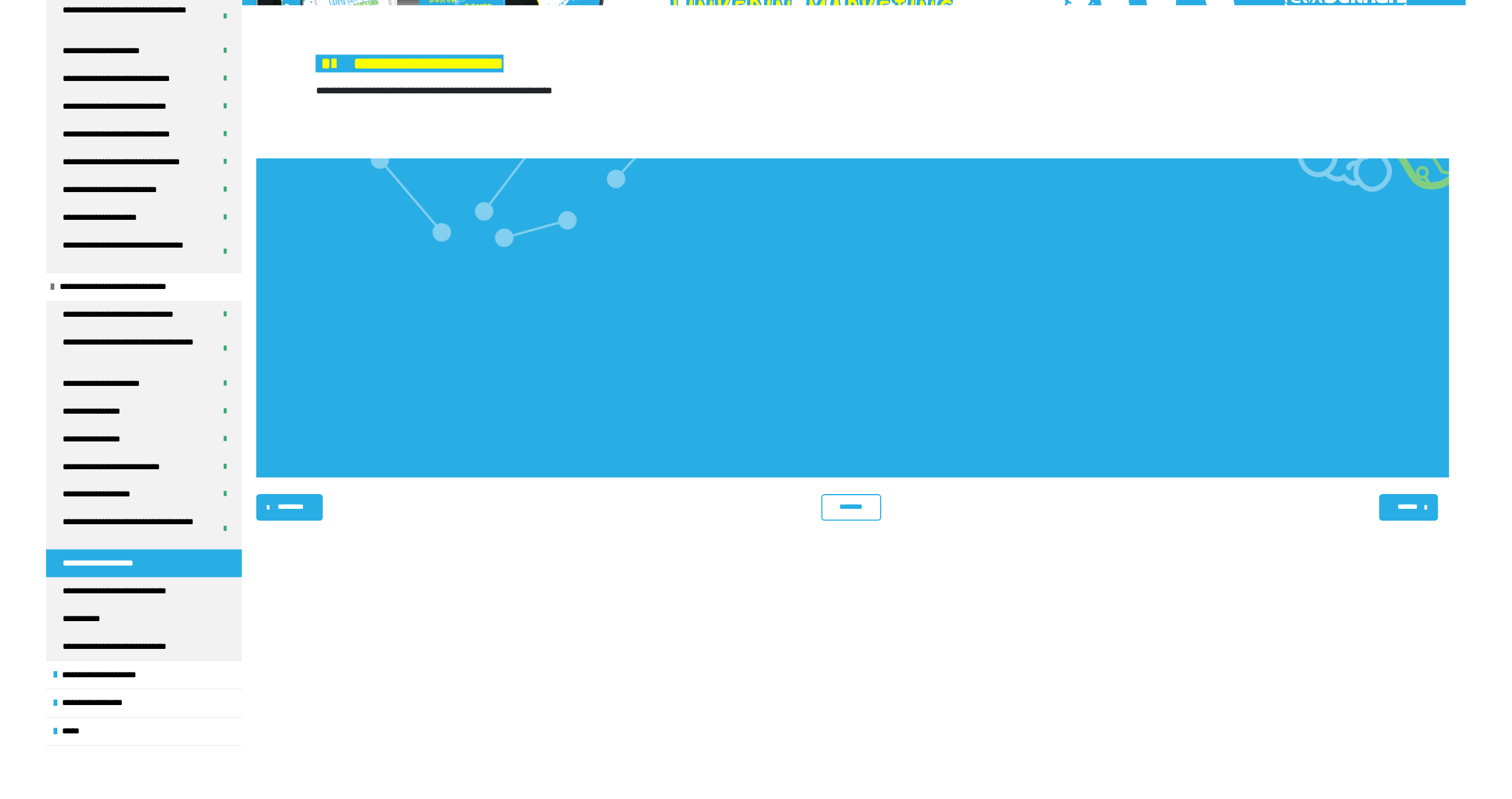 scroll, scrollTop: 321, scrollLeft: 0, axis: vertical 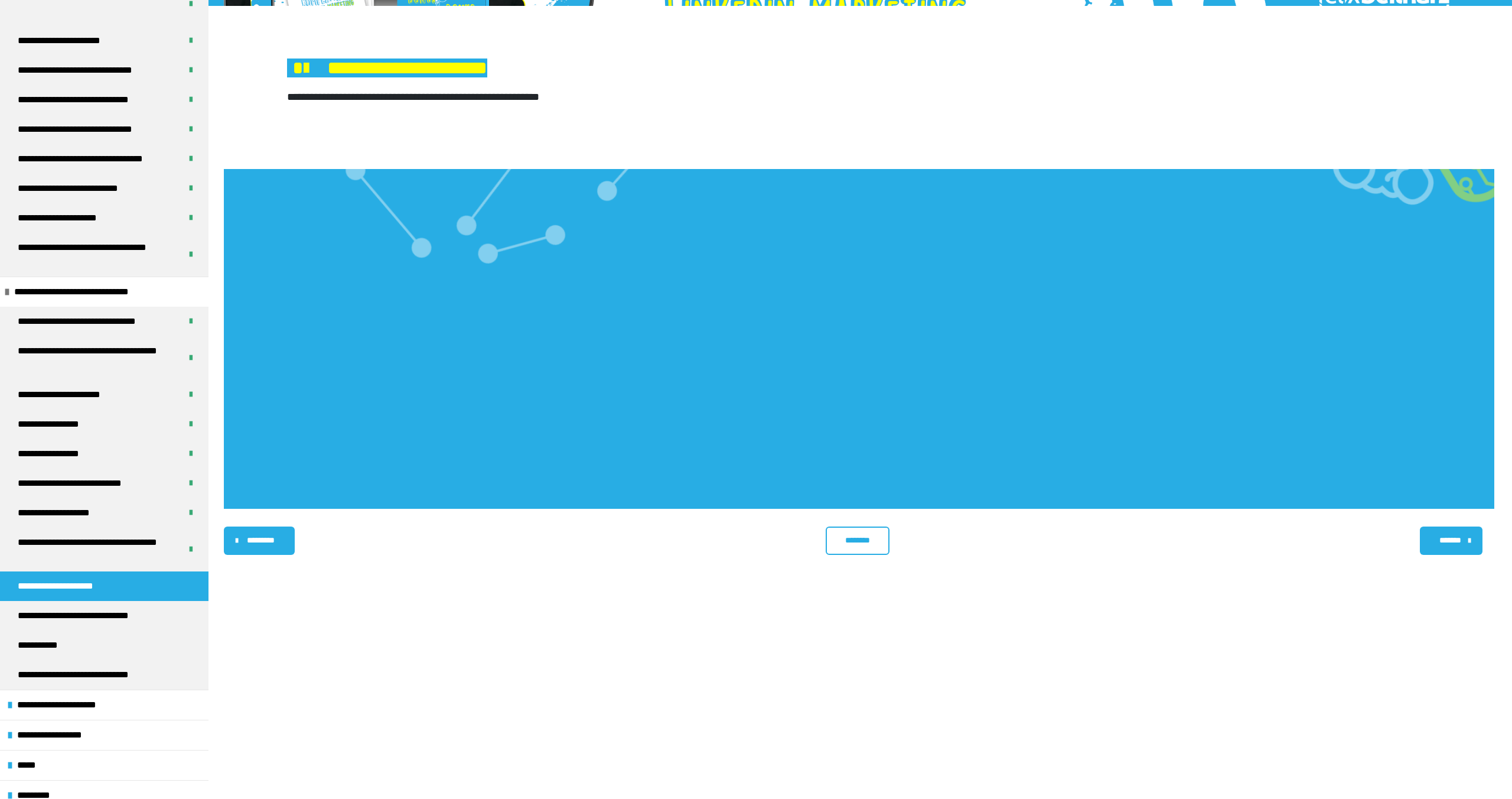 click on "********" at bounding box center [857, 540] 